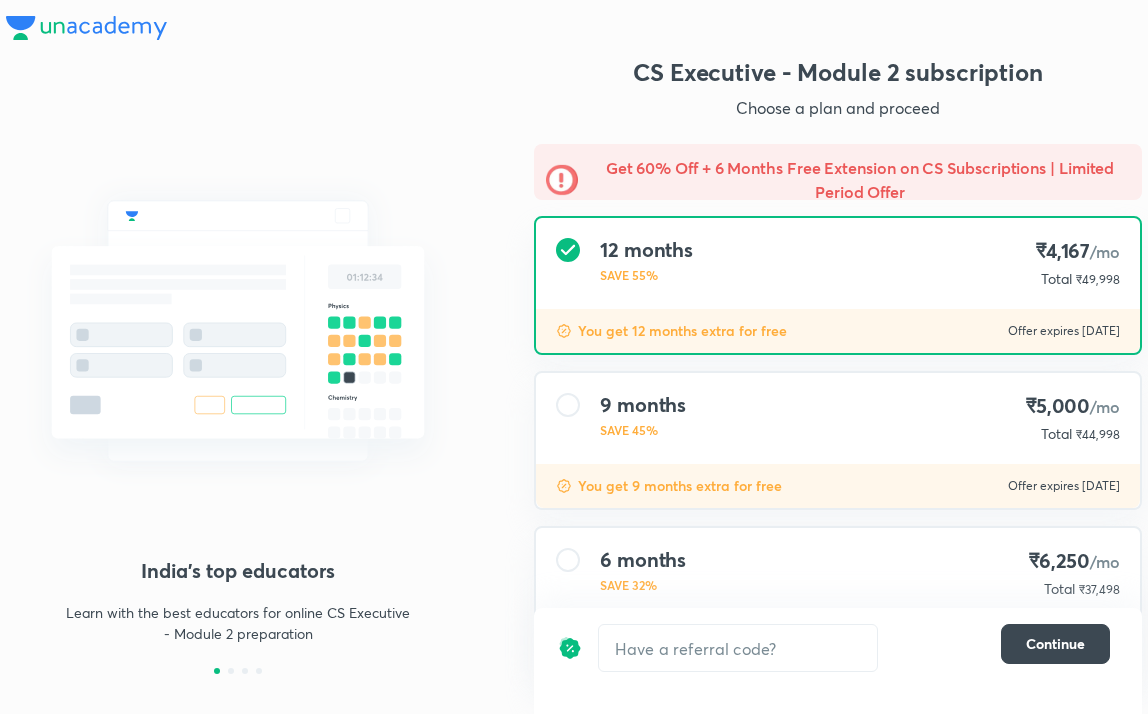 scroll, scrollTop: 0, scrollLeft: 0, axis: both 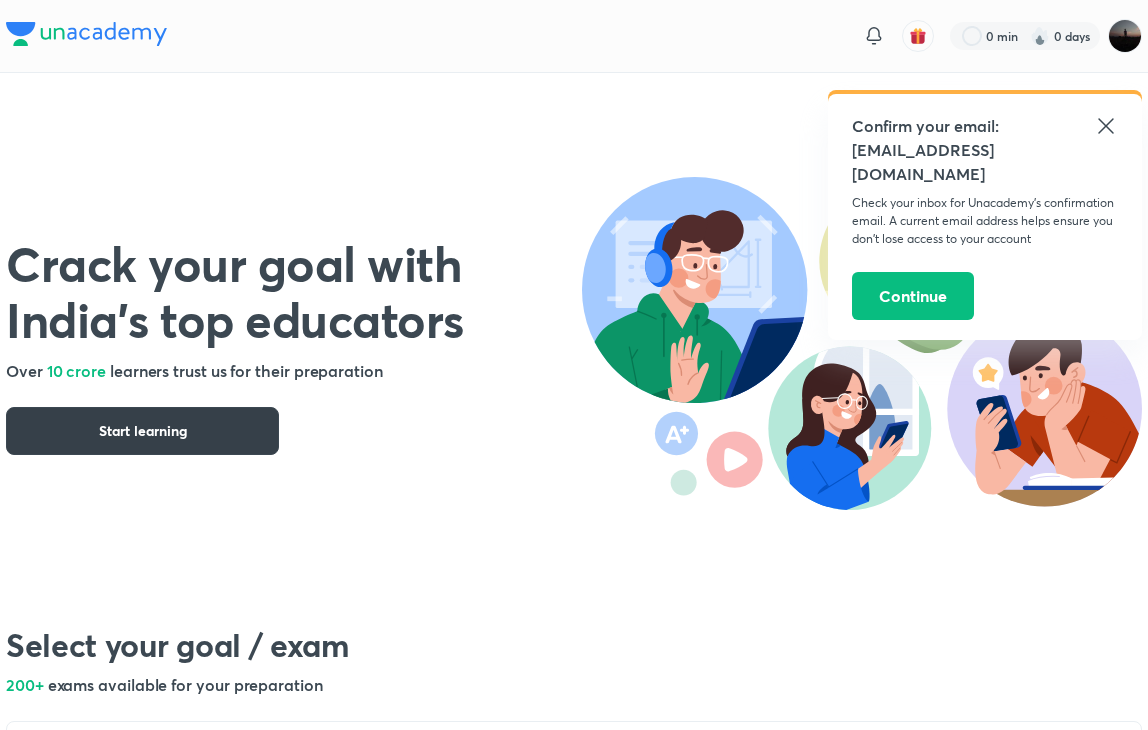 click on "Start learning" at bounding box center [142, 431] 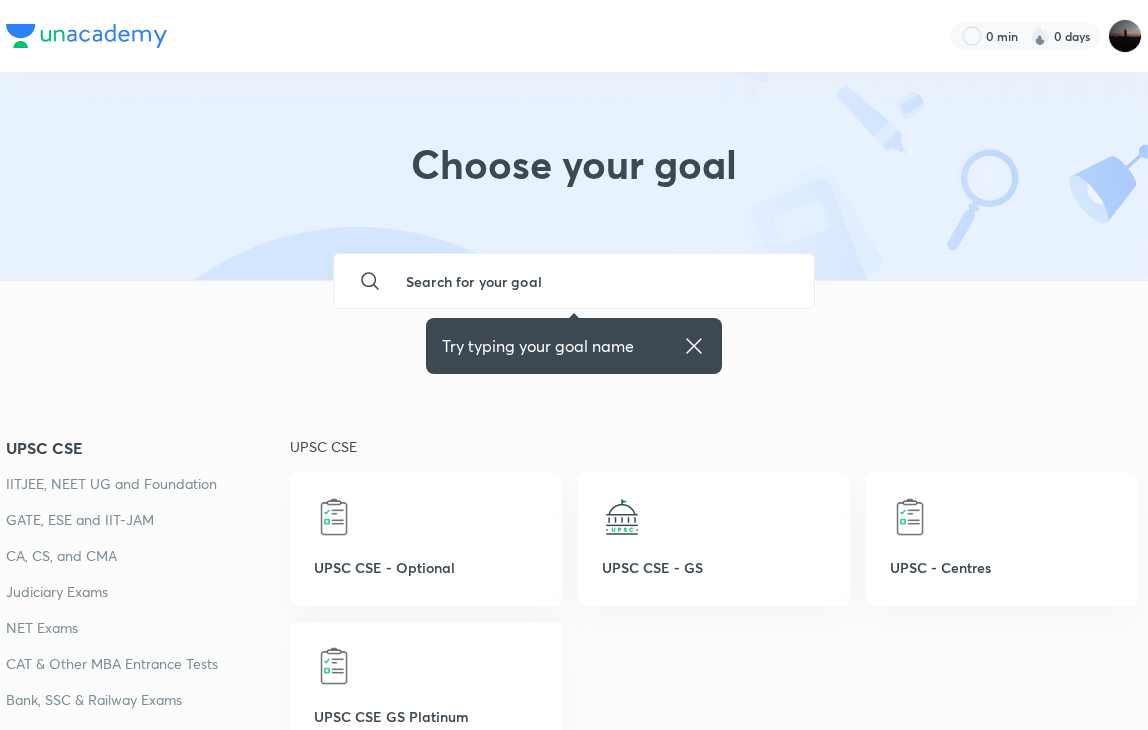 scroll, scrollTop: 568, scrollLeft: 0, axis: vertical 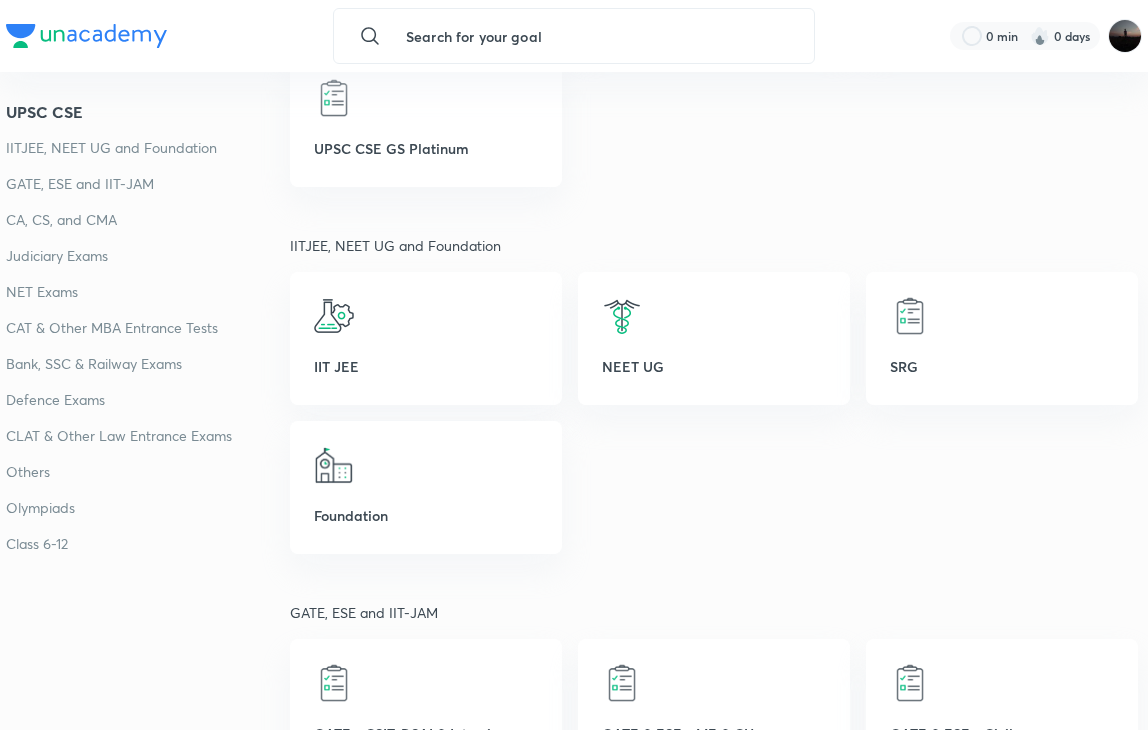 click on "CA, CS, and CMA" at bounding box center [148, 220] 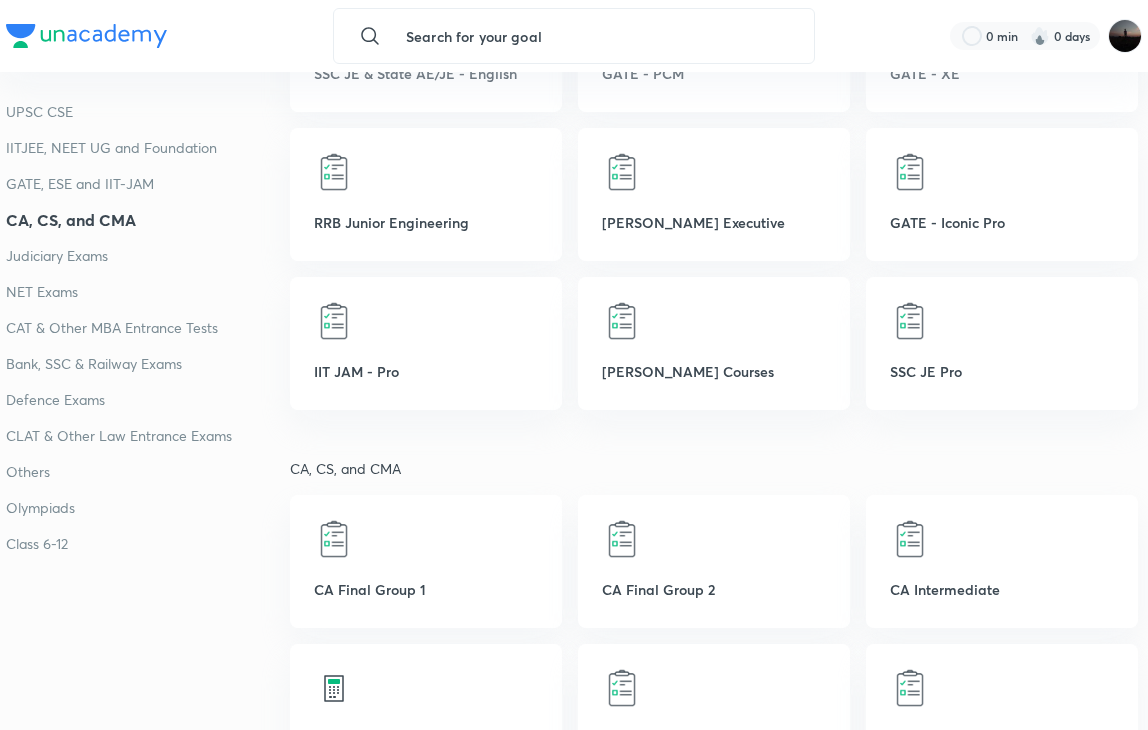 scroll, scrollTop: 1590, scrollLeft: 0, axis: vertical 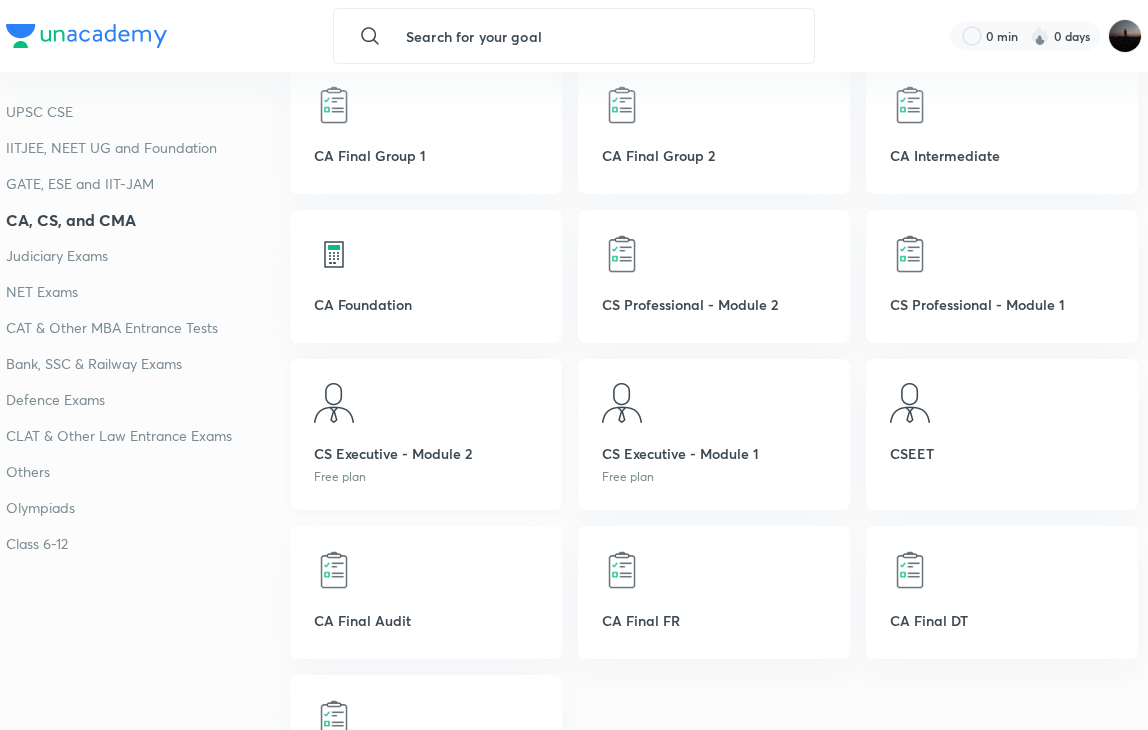 click on "CS Executive - Module 2 Free plan" at bounding box center [426, 434] 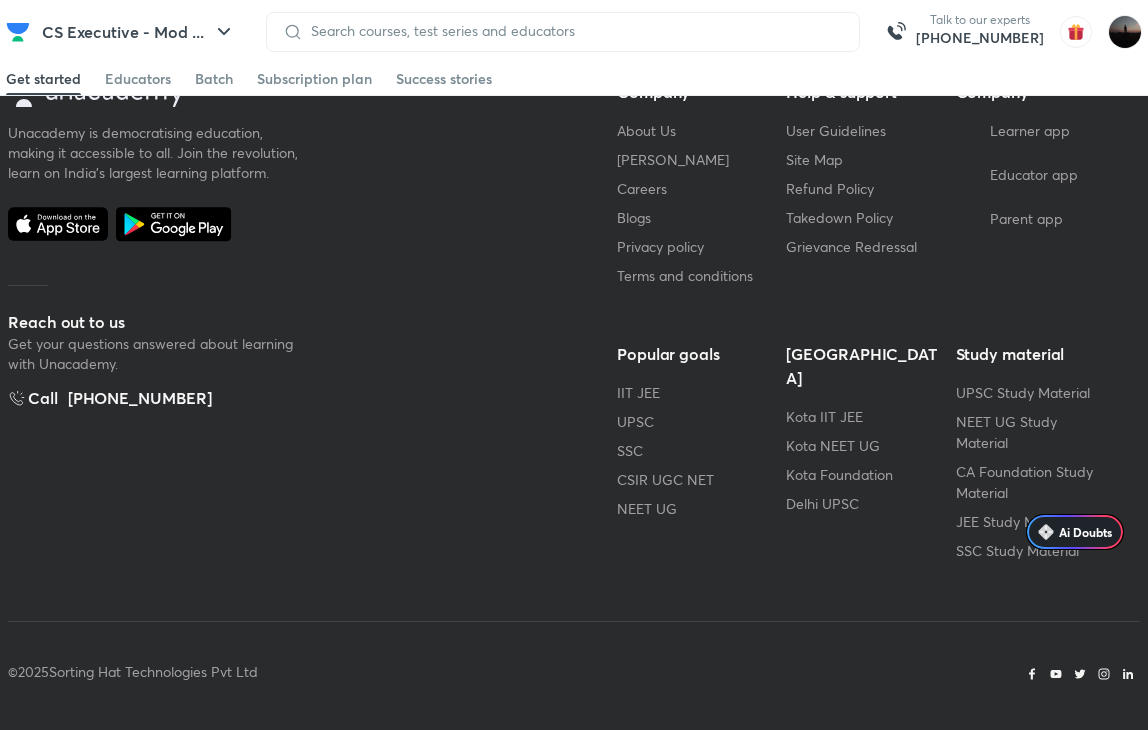 scroll, scrollTop: 0, scrollLeft: 0, axis: both 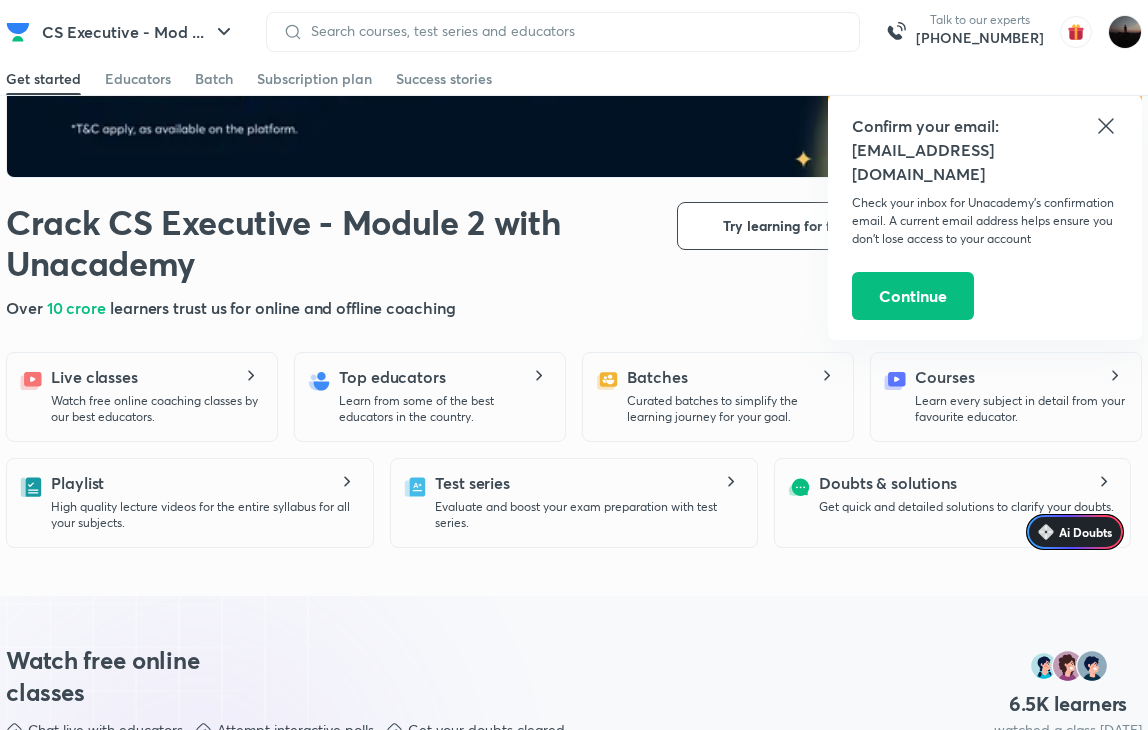 click 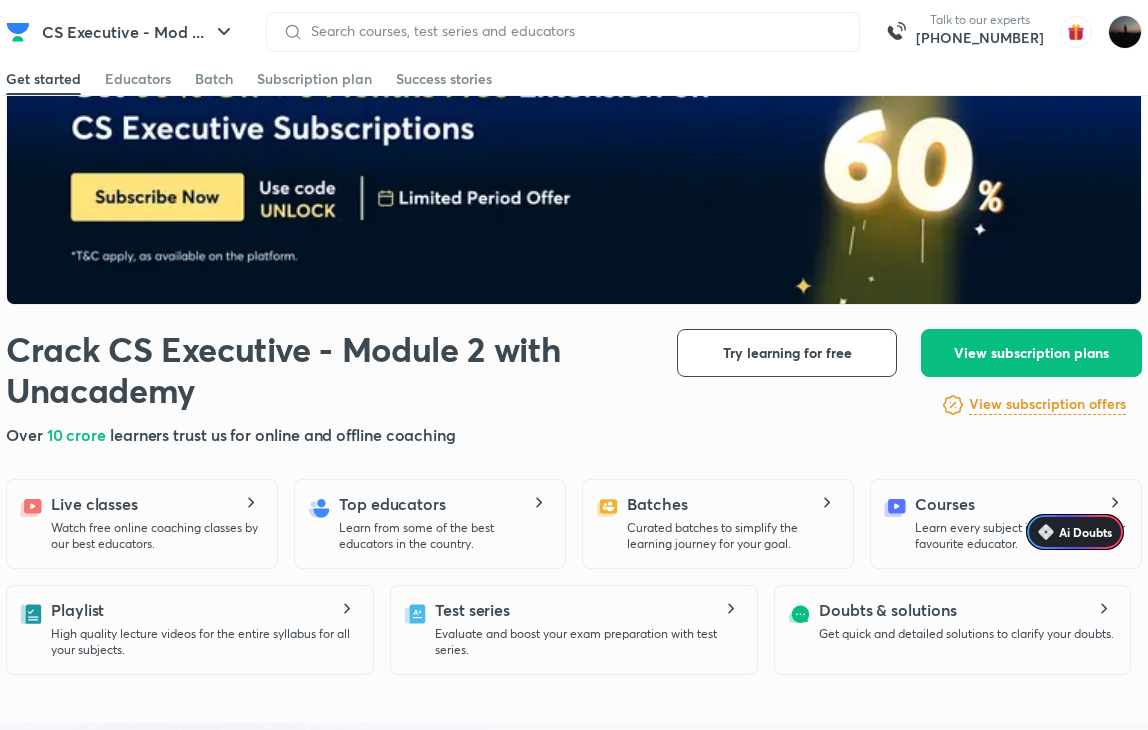 scroll, scrollTop: 0, scrollLeft: 0, axis: both 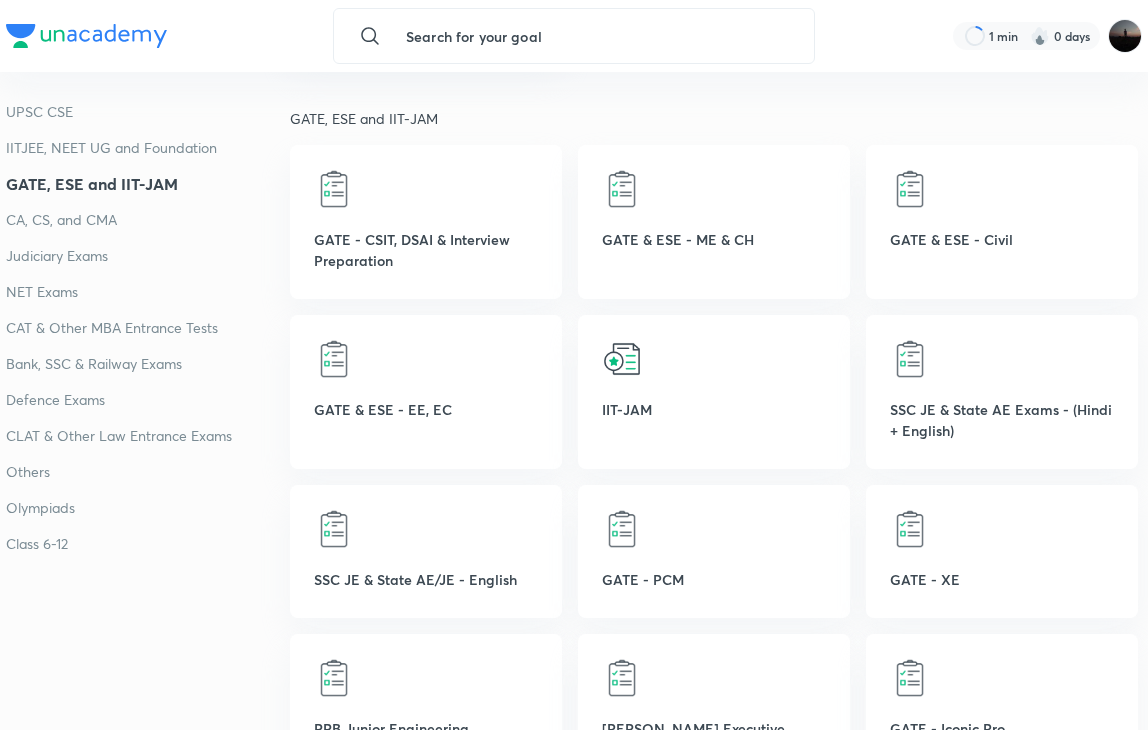 click on "CA, CS, and CMA" at bounding box center [148, 220] 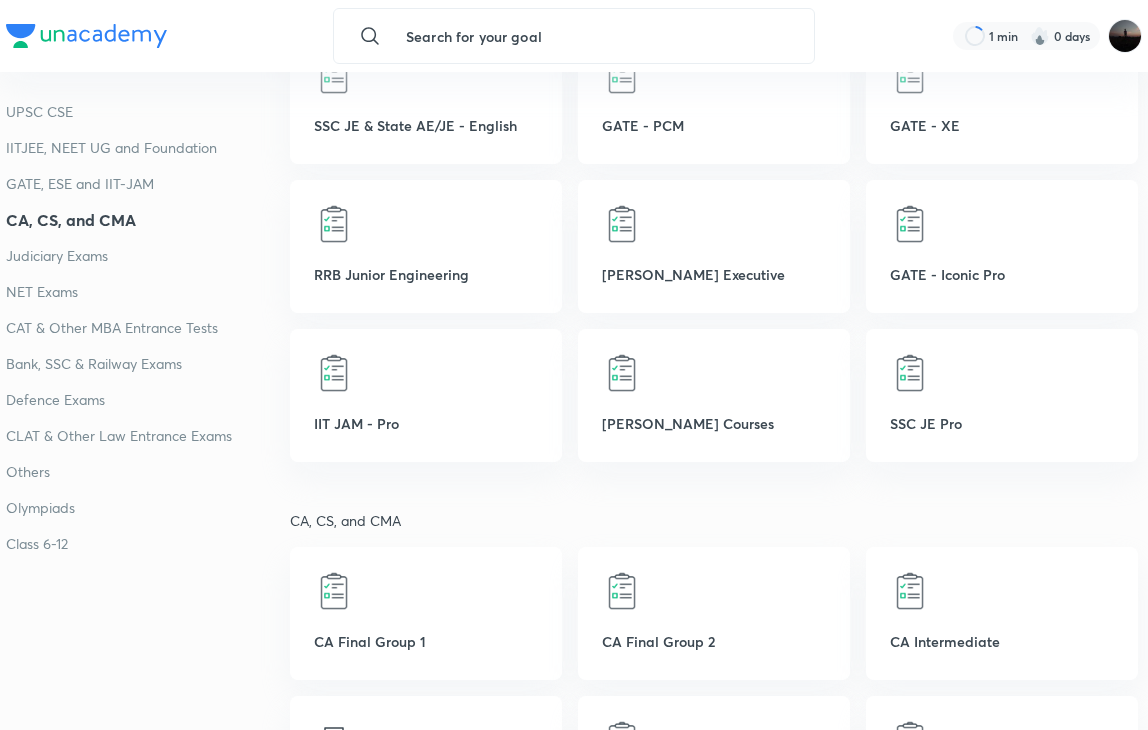 scroll, scrollTop: 1590, scrollLeft: 0, axis: vertical 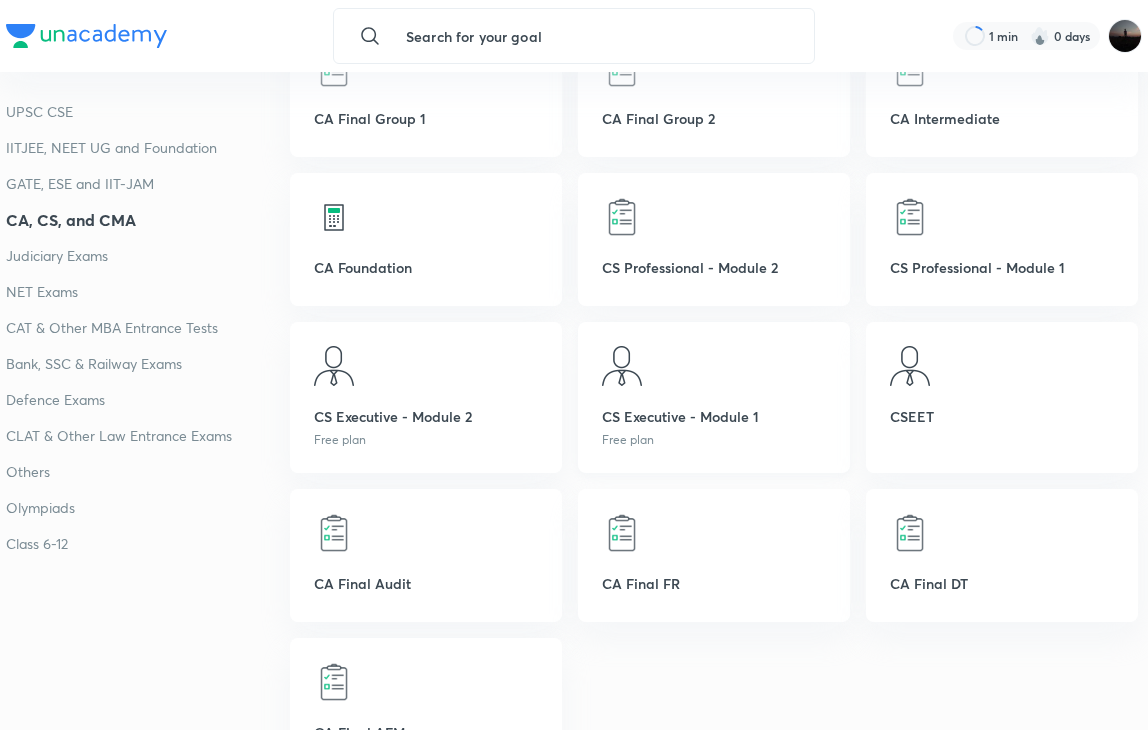 click on "CS Executive - Module 1 Free plan" at bounding box center (714, 397) 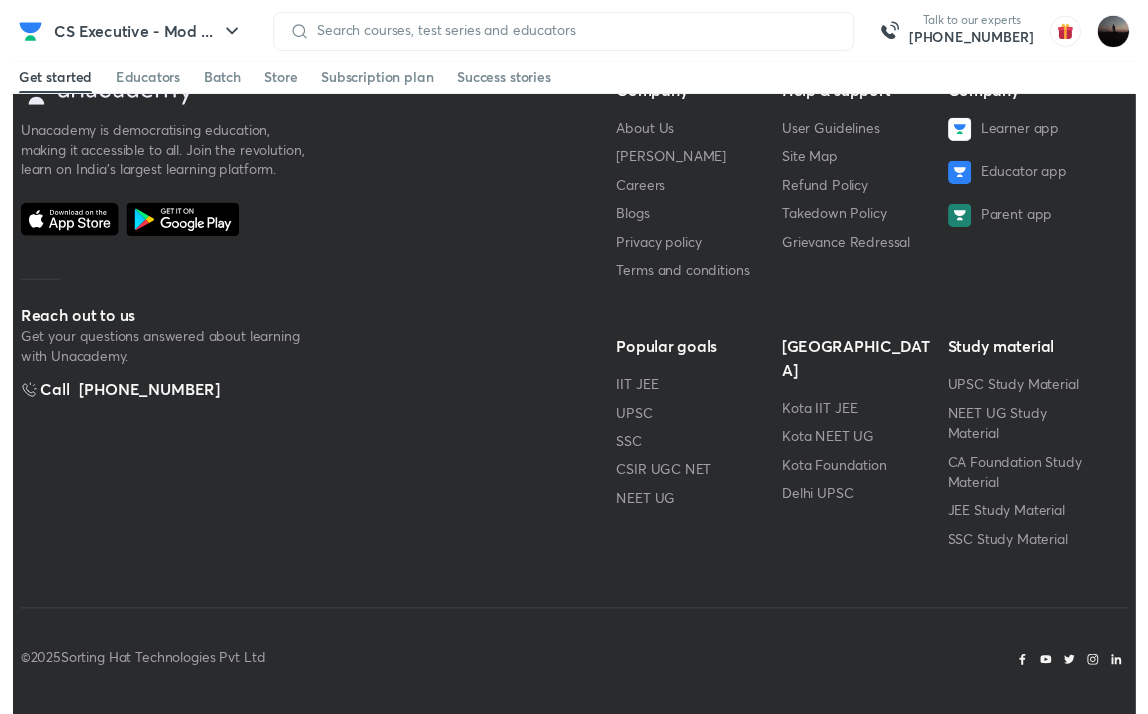 scroll, scrollTop: 0, scrollLeft: 0, axis: both 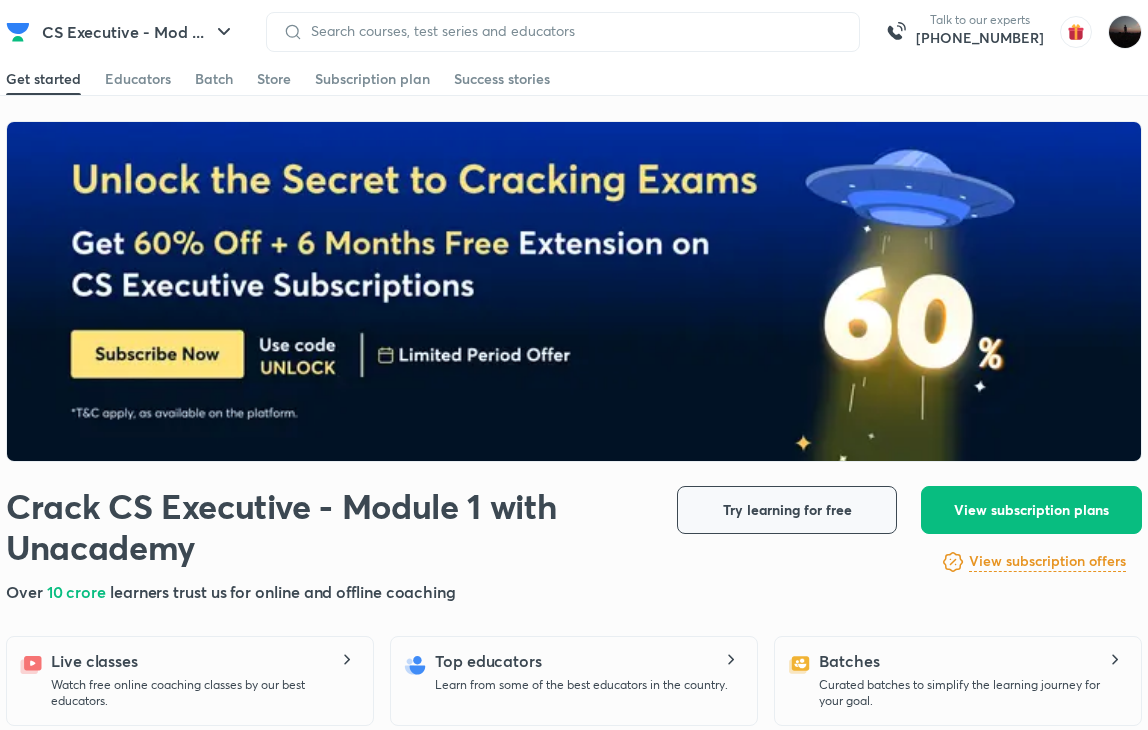 click on "Try learning for free" at bounding box center (787, 510) 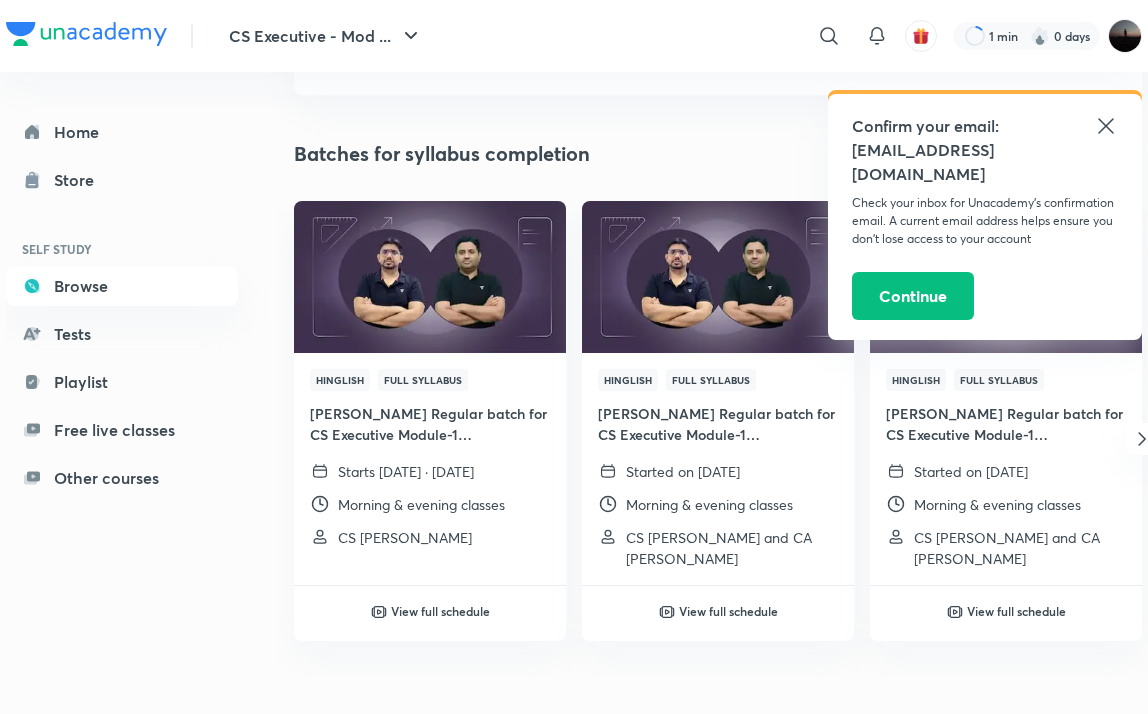 scroll, scrollTop: 164, scrollLeft: 0, axis: vertical 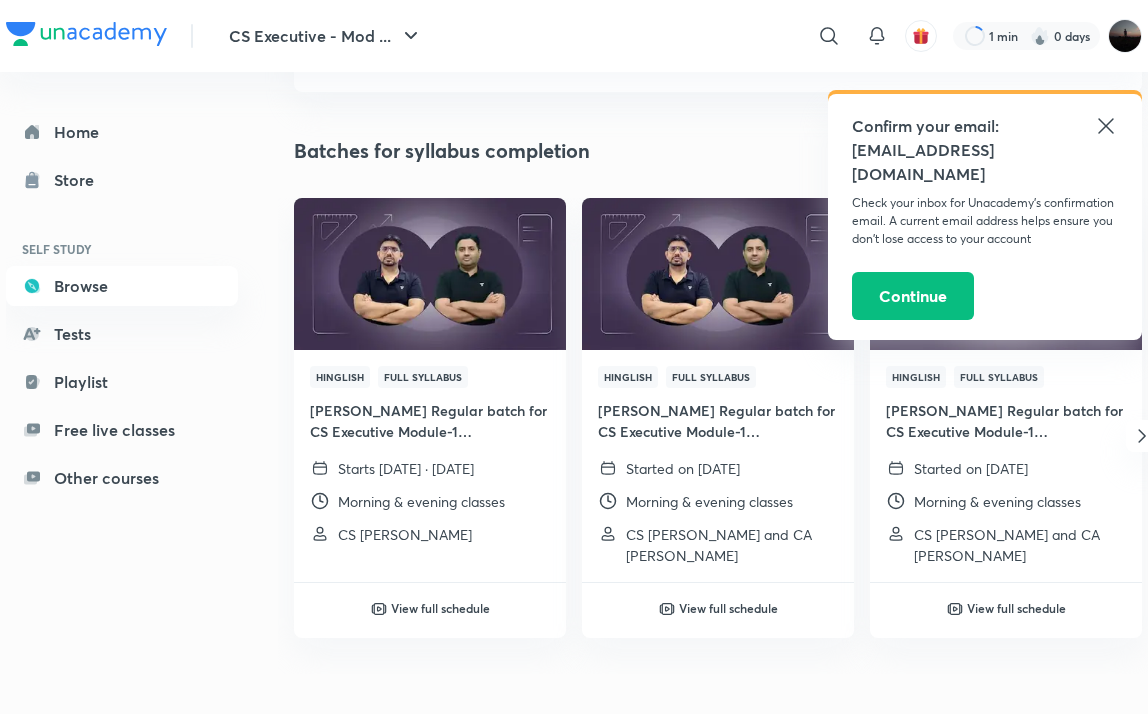 click 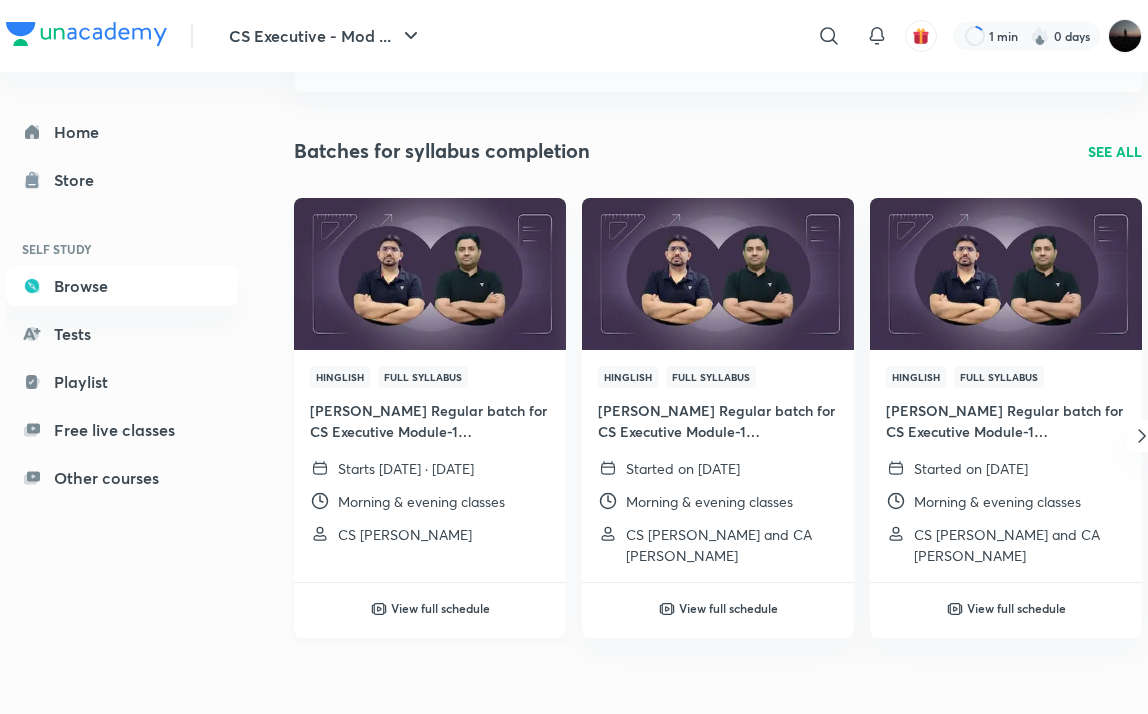 click on "View full schedule" at bounding box center [440, 608] 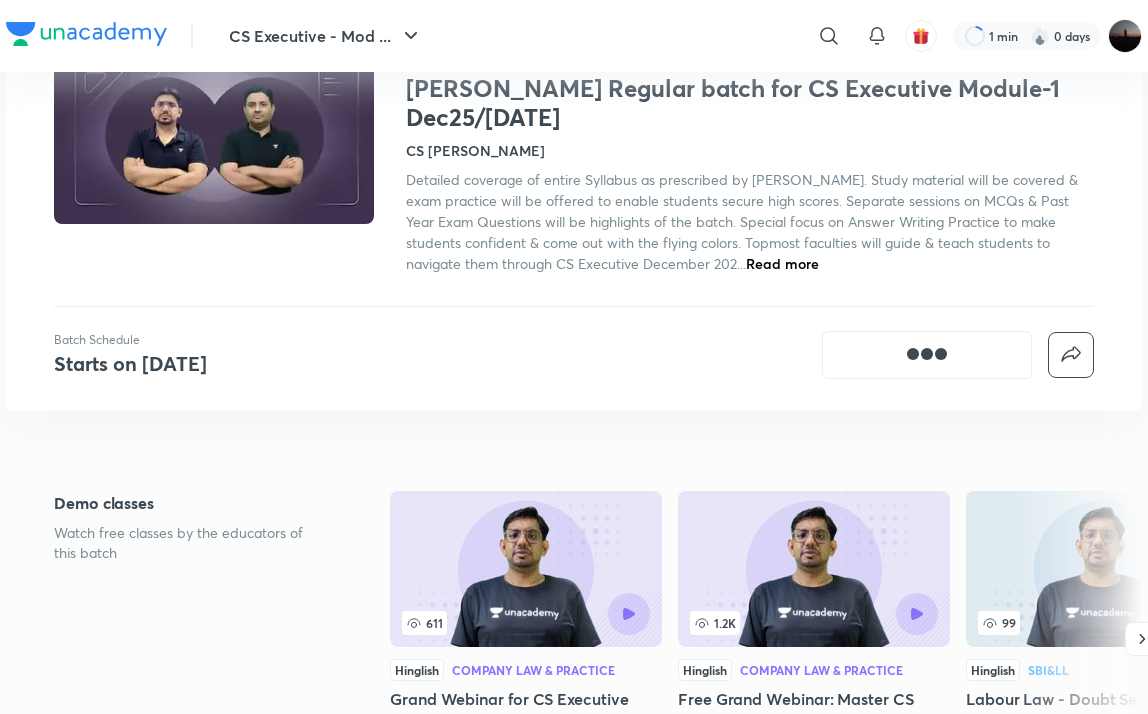scroll, scrollTop: 0, scrollLeft: 0, axis: both 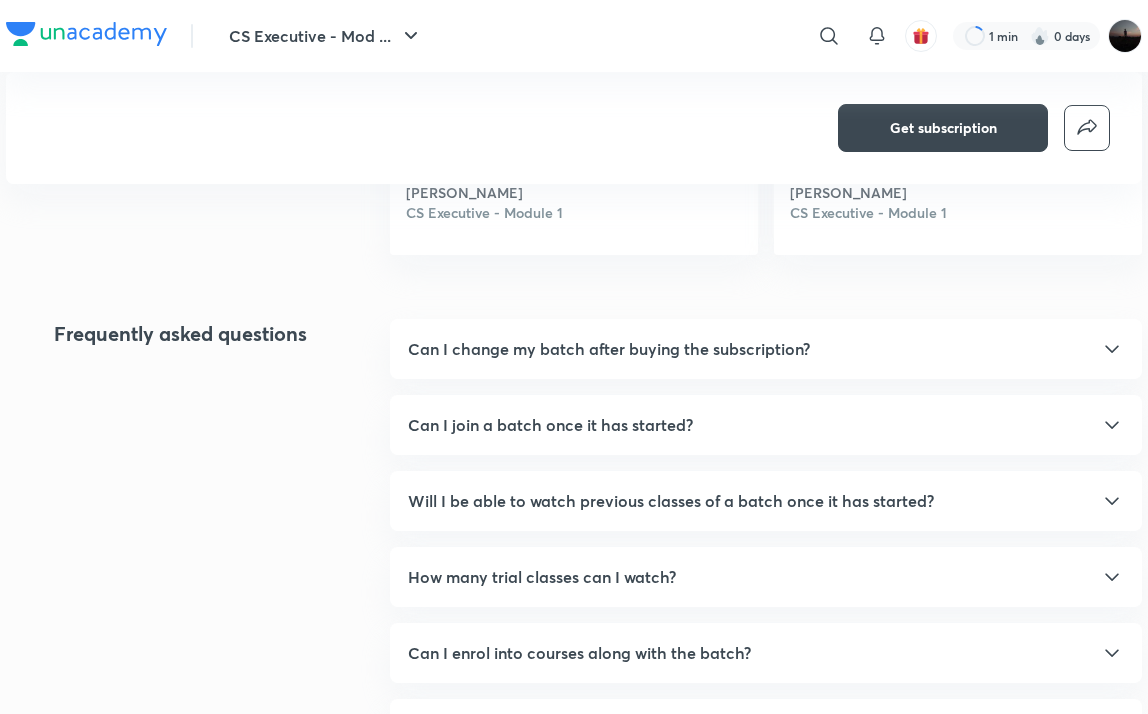 click 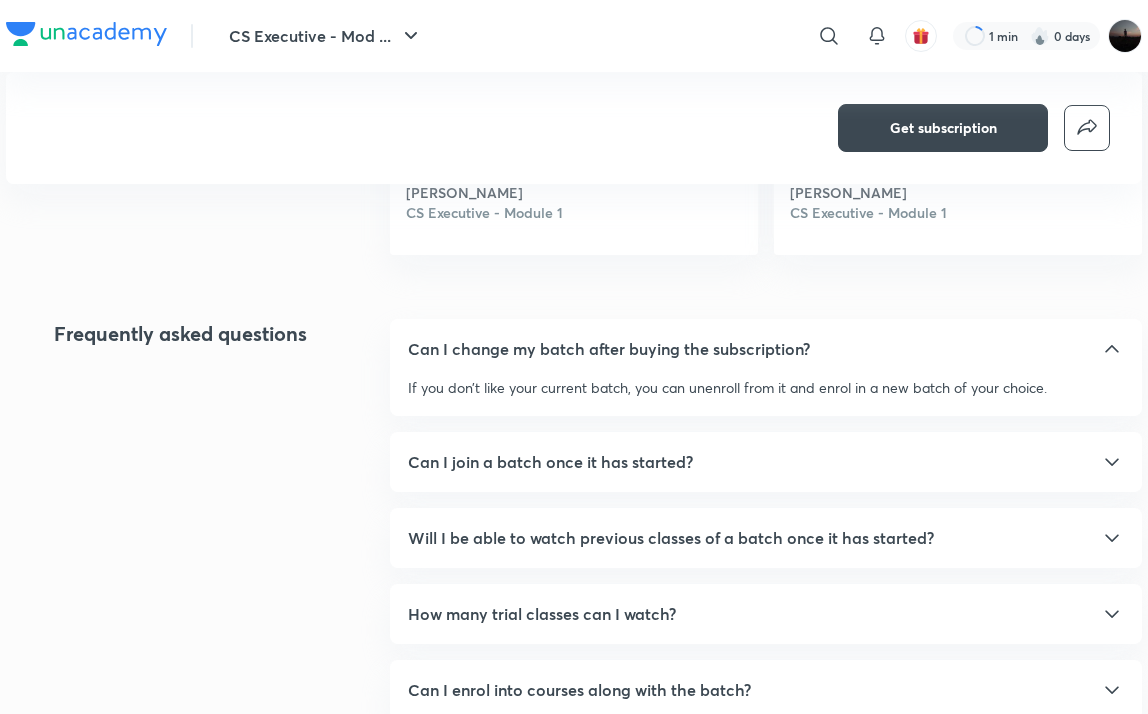 click on "Can I join a batch once it has started?" at bounding box center (766, 462) 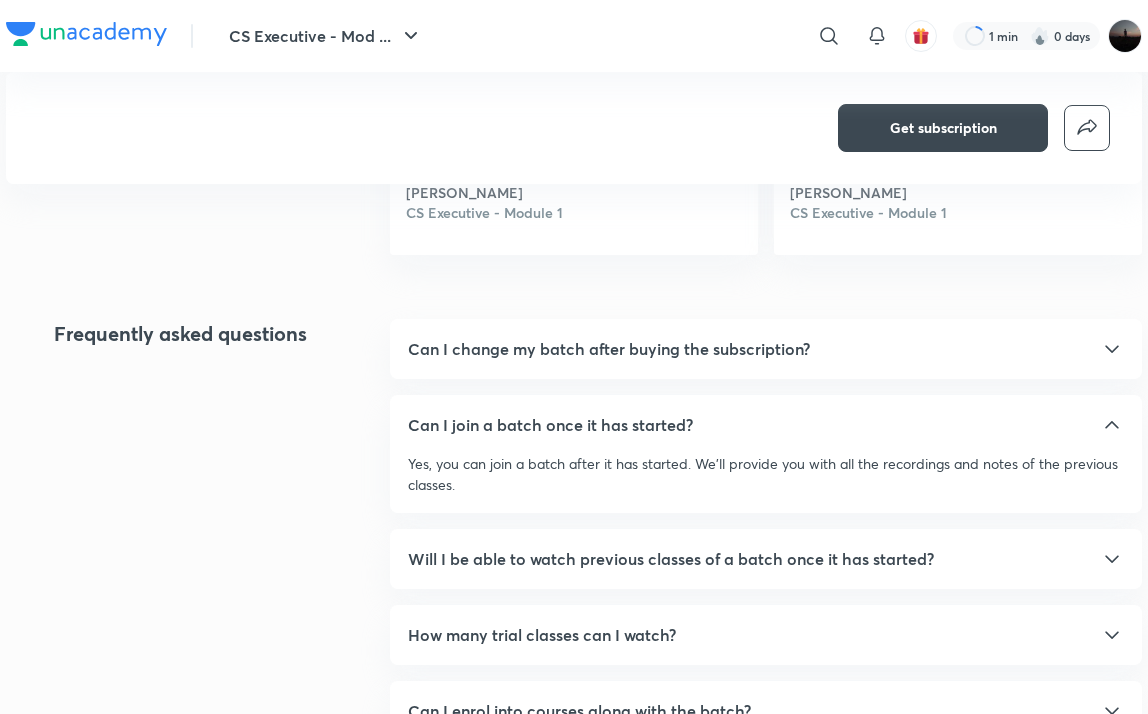 click on "Will I be able to watch previous classes of a batch once it has started?" at bounding box center [766, 559] 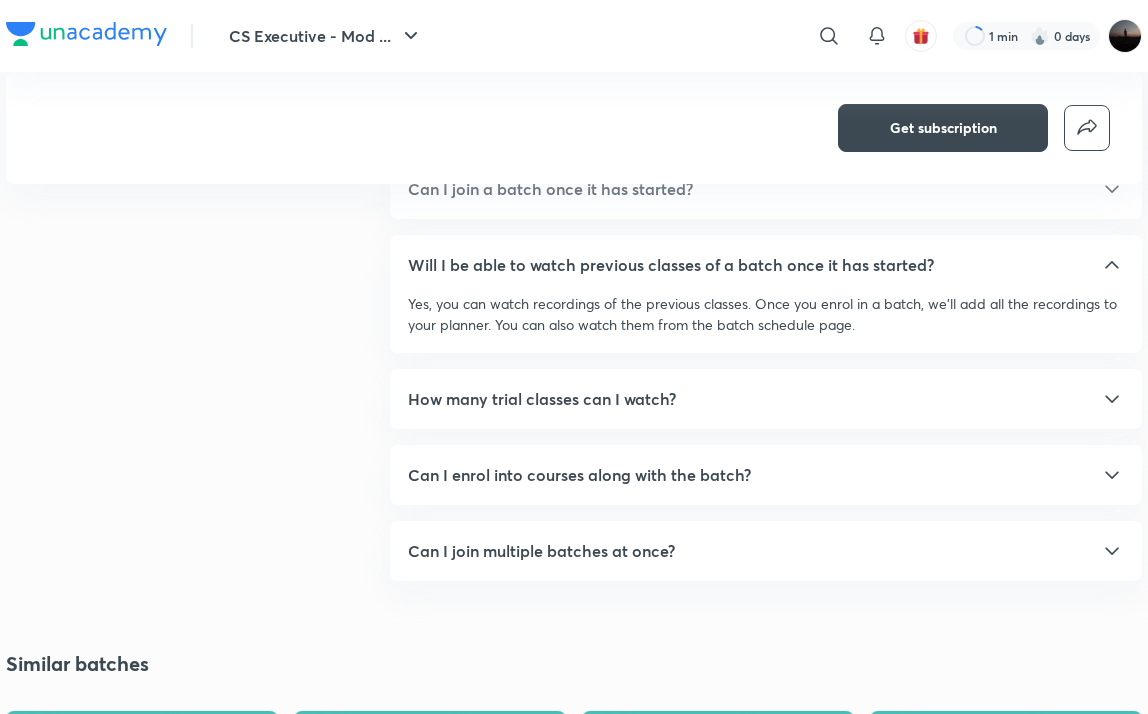 scroll, scrollTop: 2492, scrollLeft: 0, axis: vertical 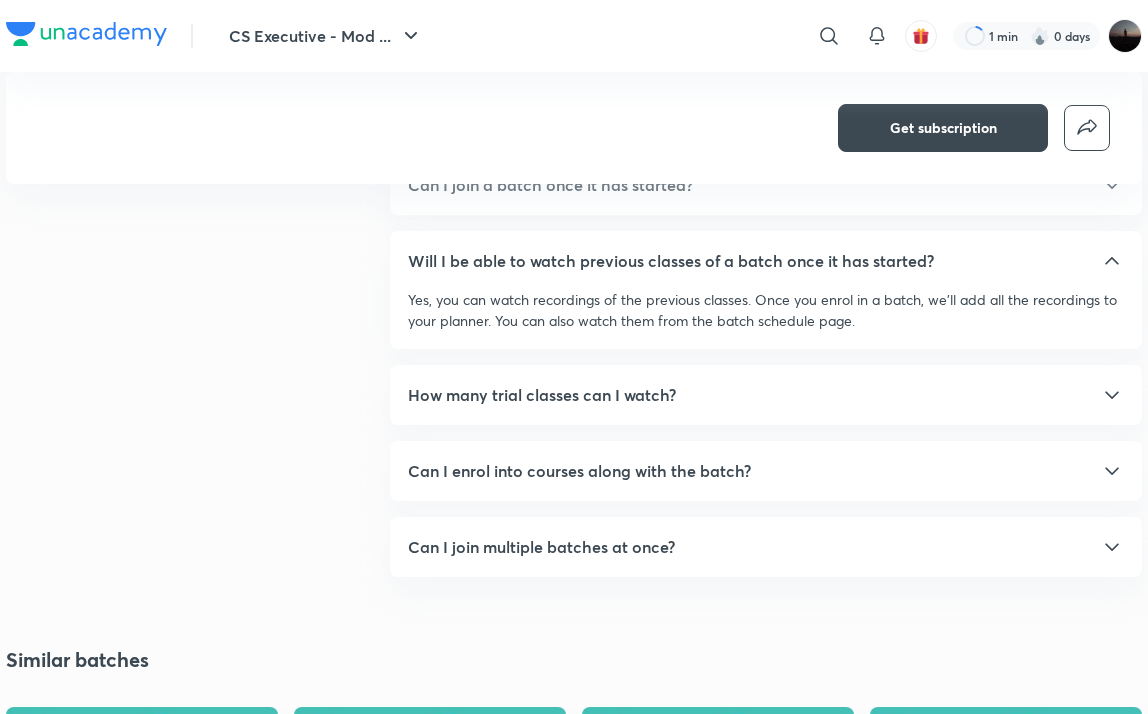 click on "How many trial classes can I watch? You can watch all the trial classes that are available in a batch." at bounding box center [766, 395] 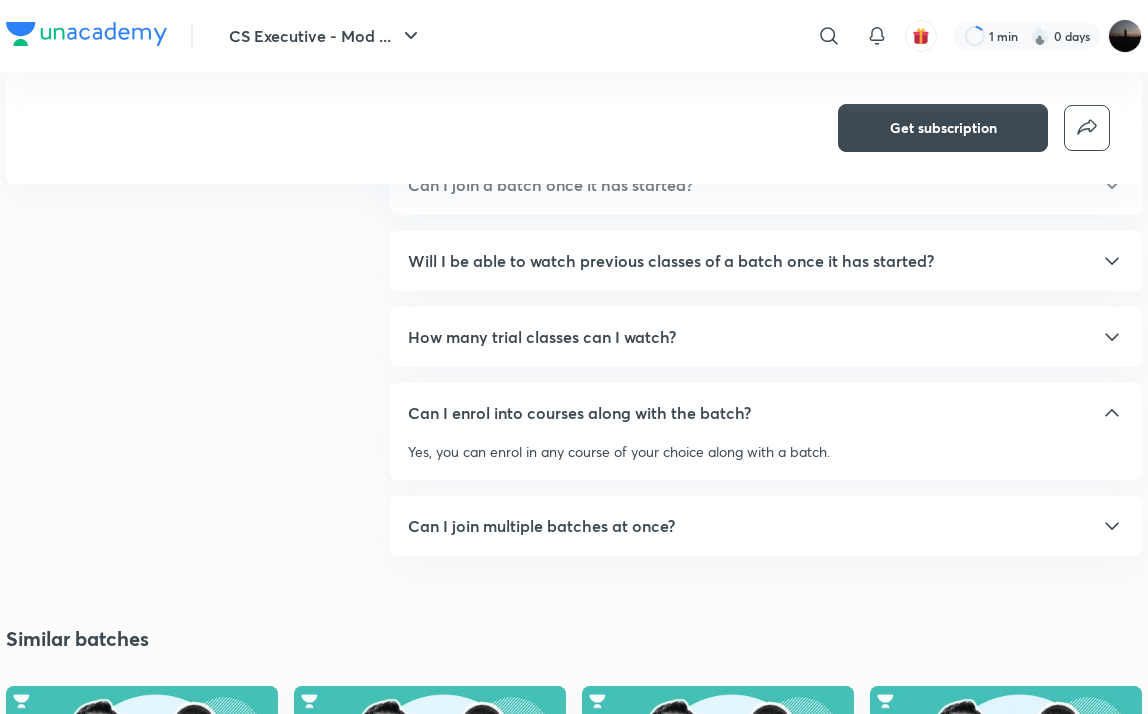 click 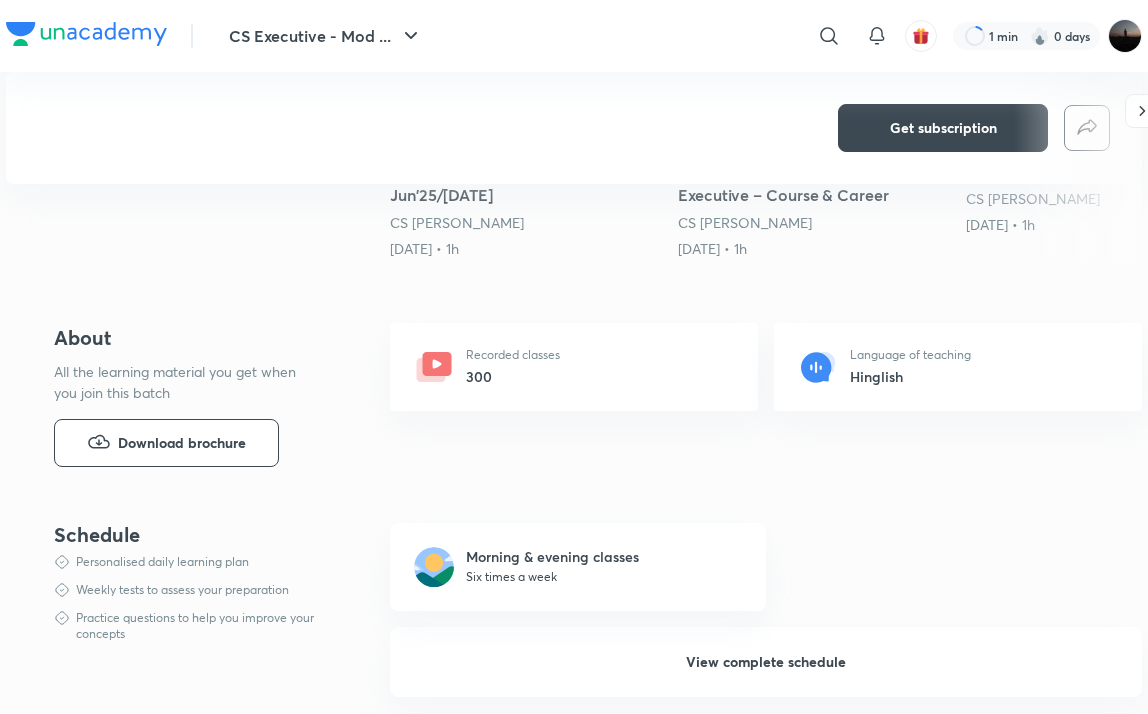 scroll, scrollTop: 688, scrollLeft: 0, axis: vertical 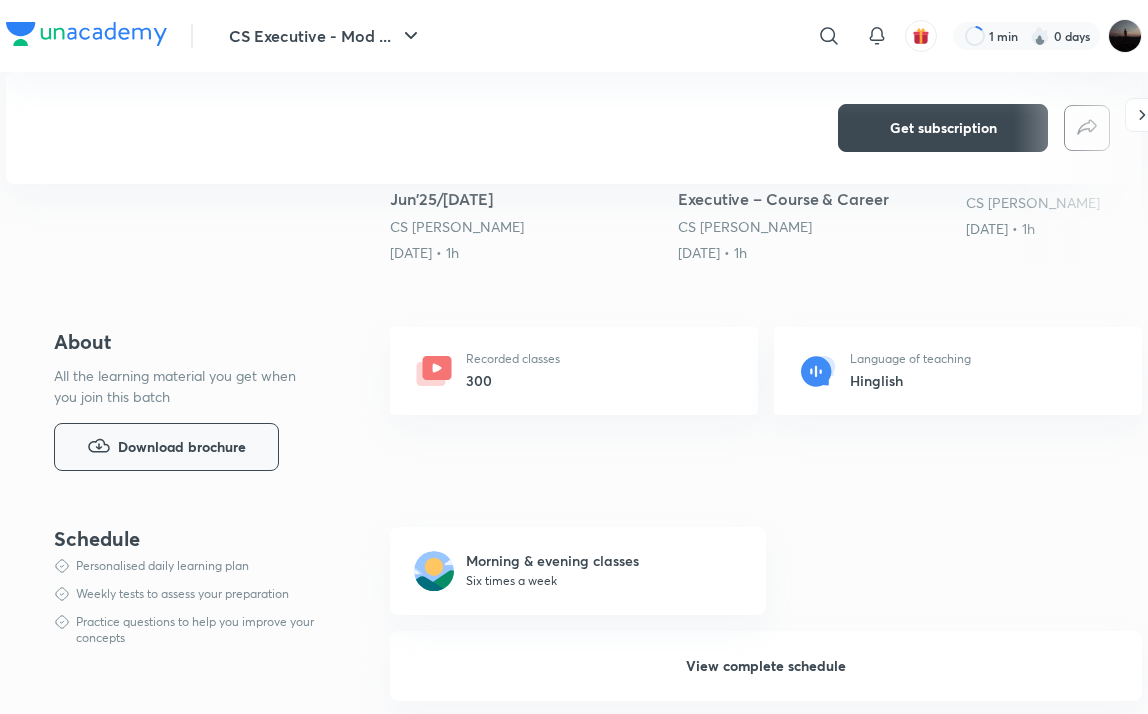 click on "Download brochure" at bounding box center [166, 447] 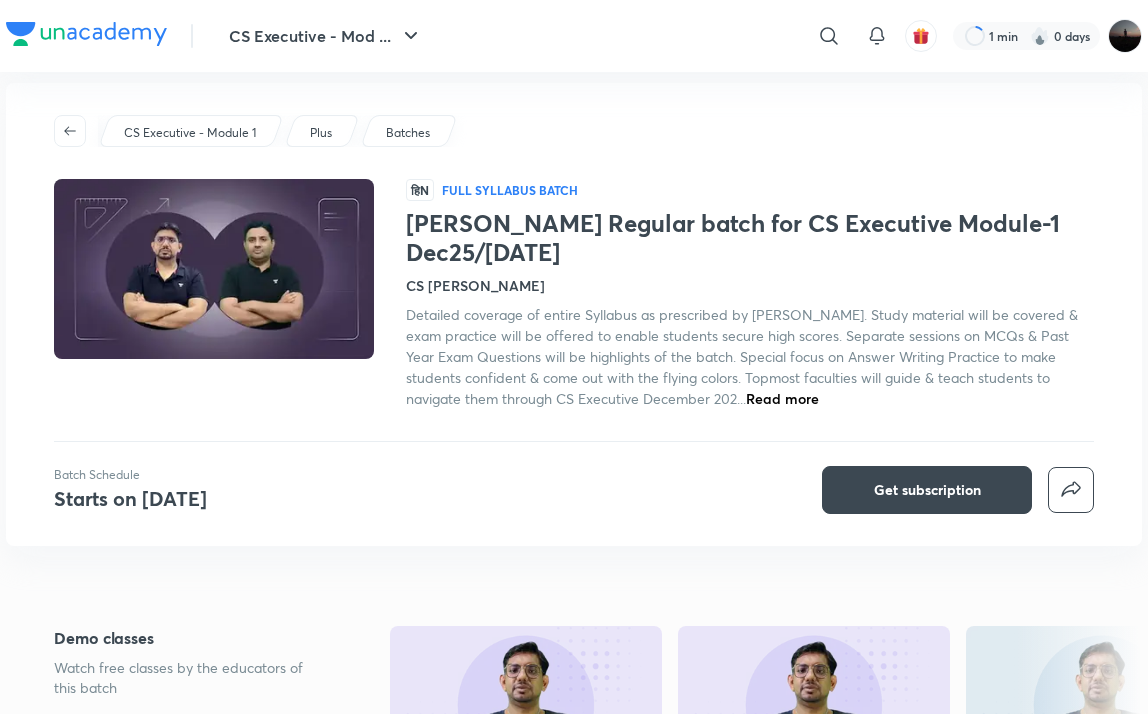 scroll, scrollTop: 0, scrollLeft: 0, axis: both 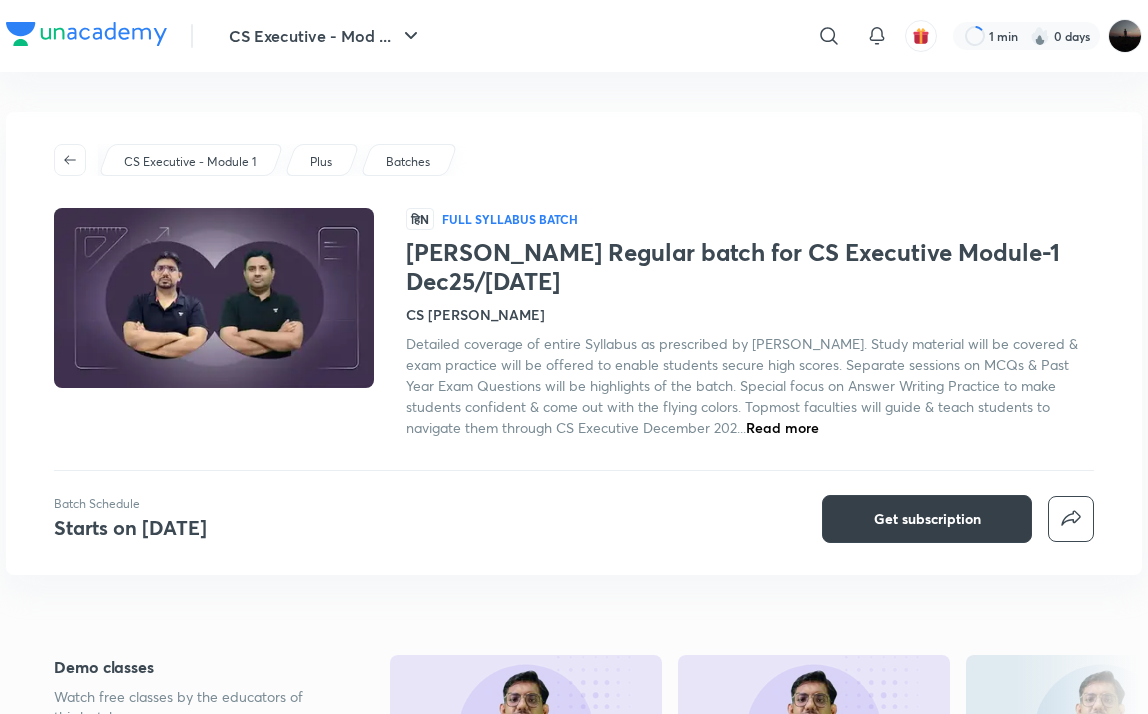 click on "Get subscription" at bounding box center [927, 519] 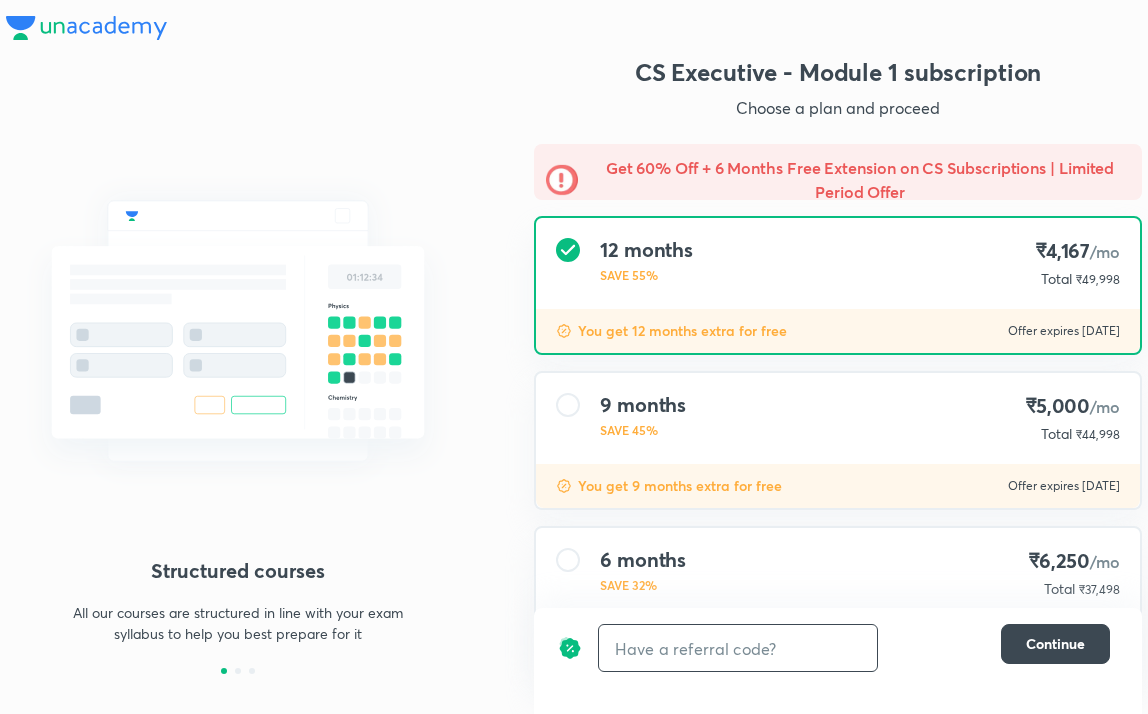 click at bounding box center [738, 648] 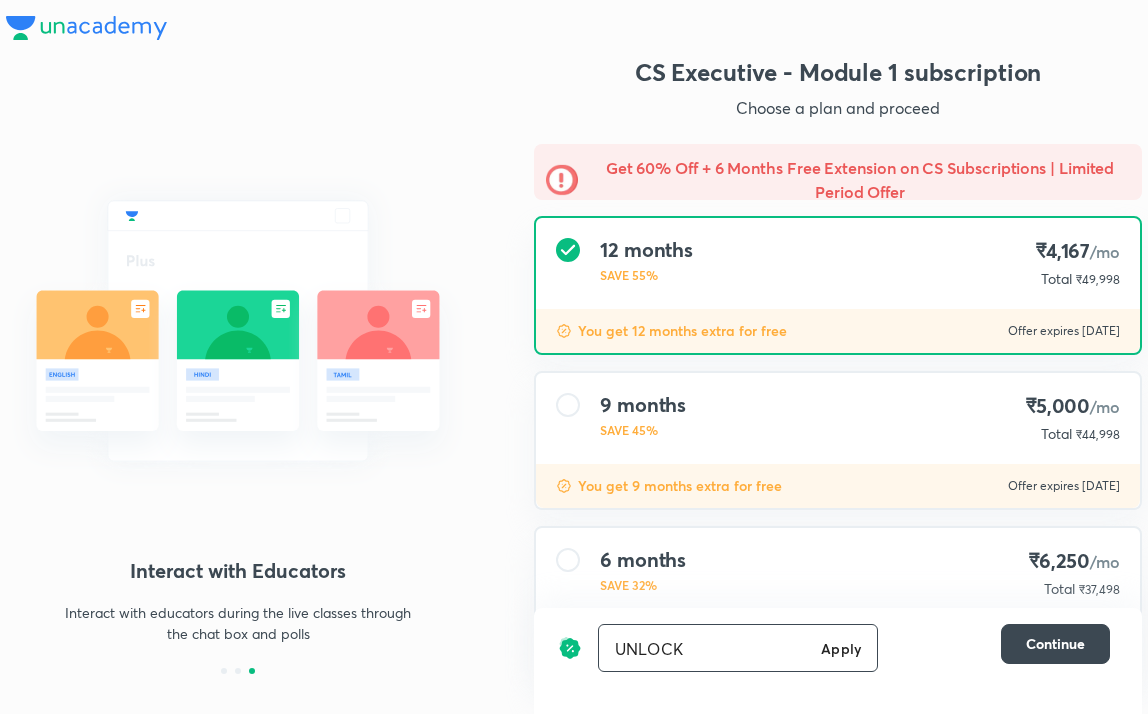 type on "UNLOCK" 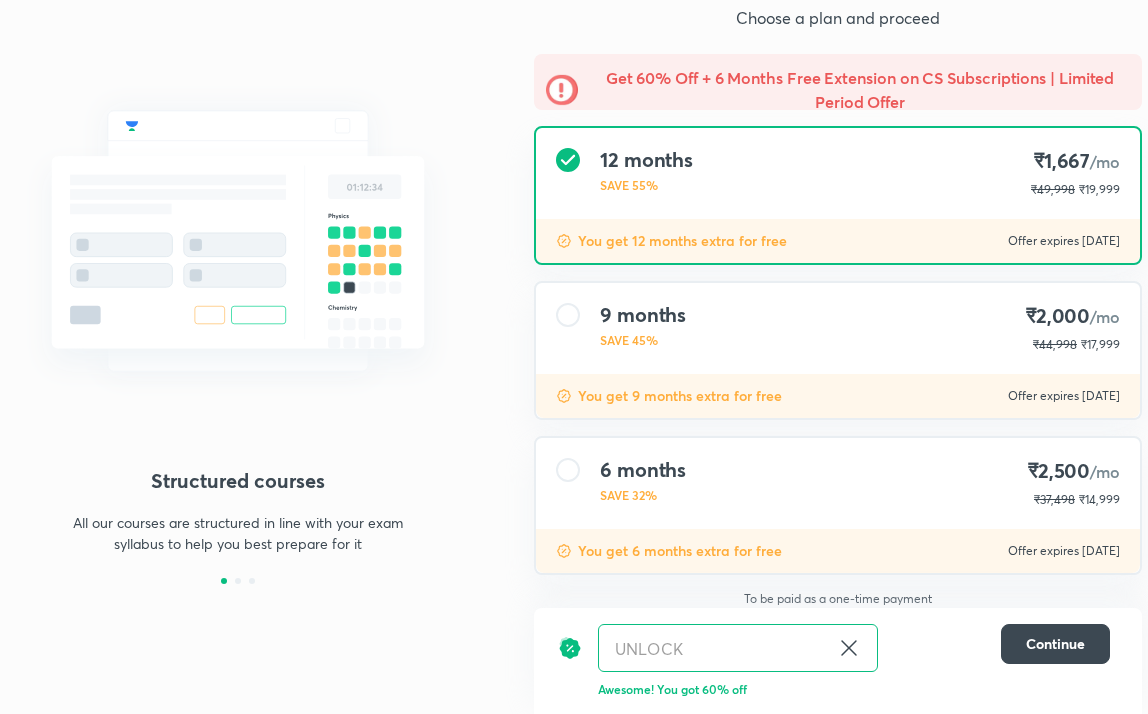 scroll, scrollTop: 184, scrollLeft: 0, axis: vertical 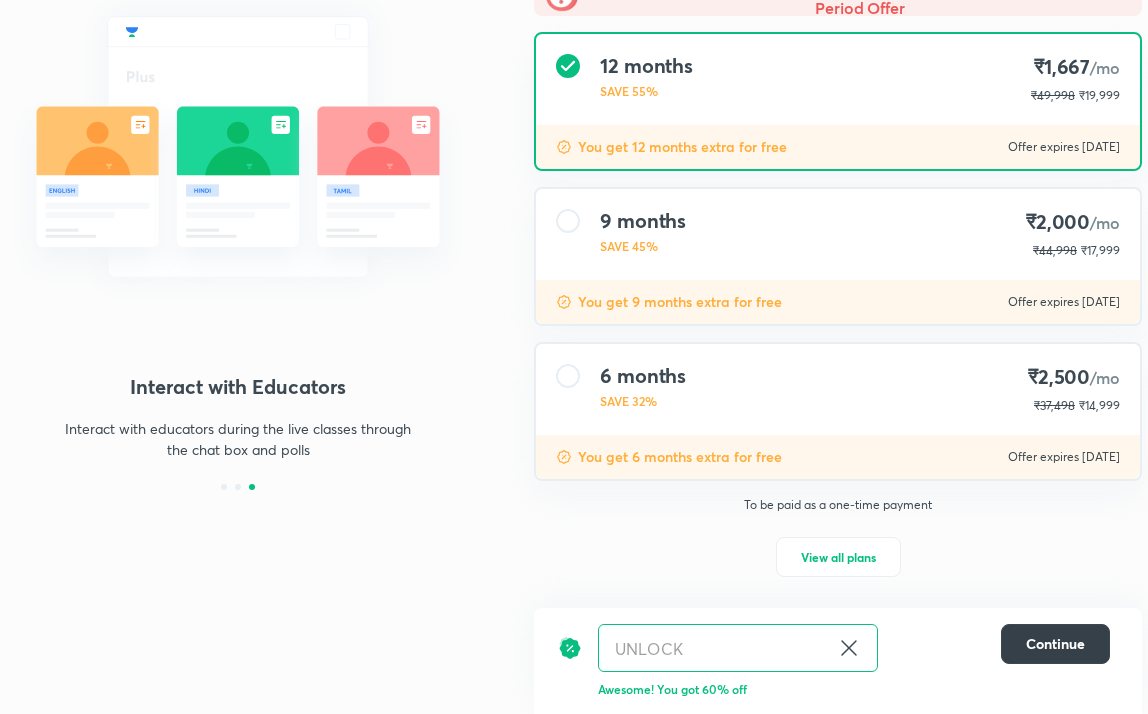click on "Continue" at bounding box center (1055, 644) 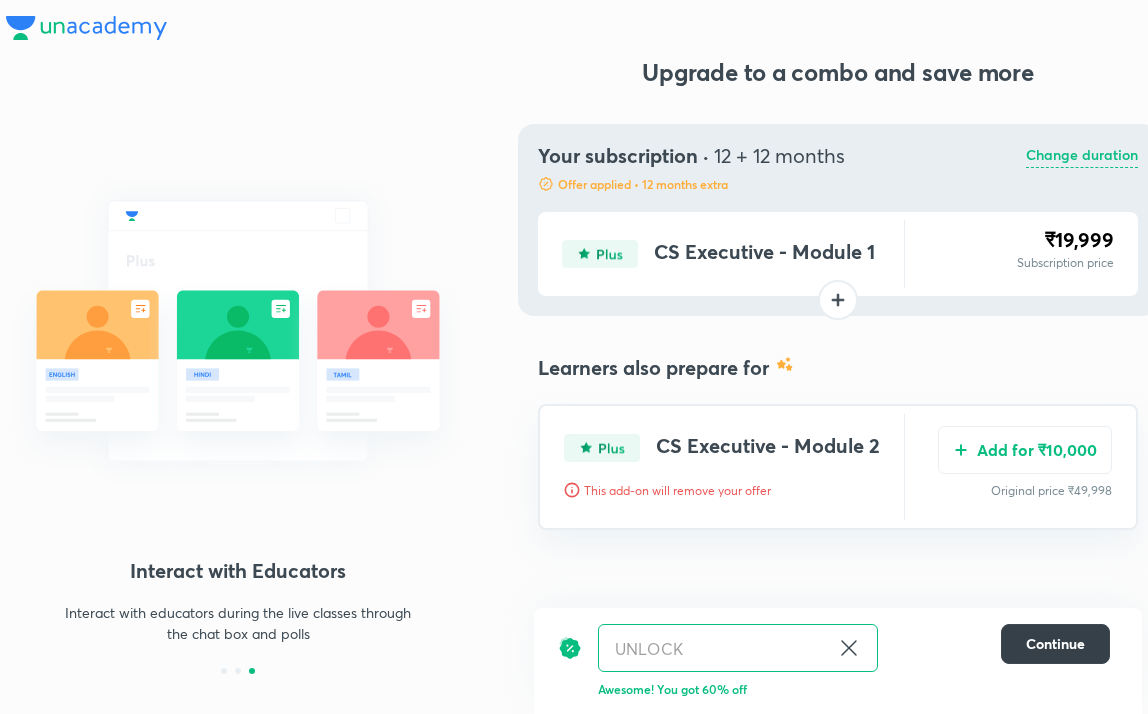 scroll, scrollTop: 15, scrollLeft: 0, axis: vertical 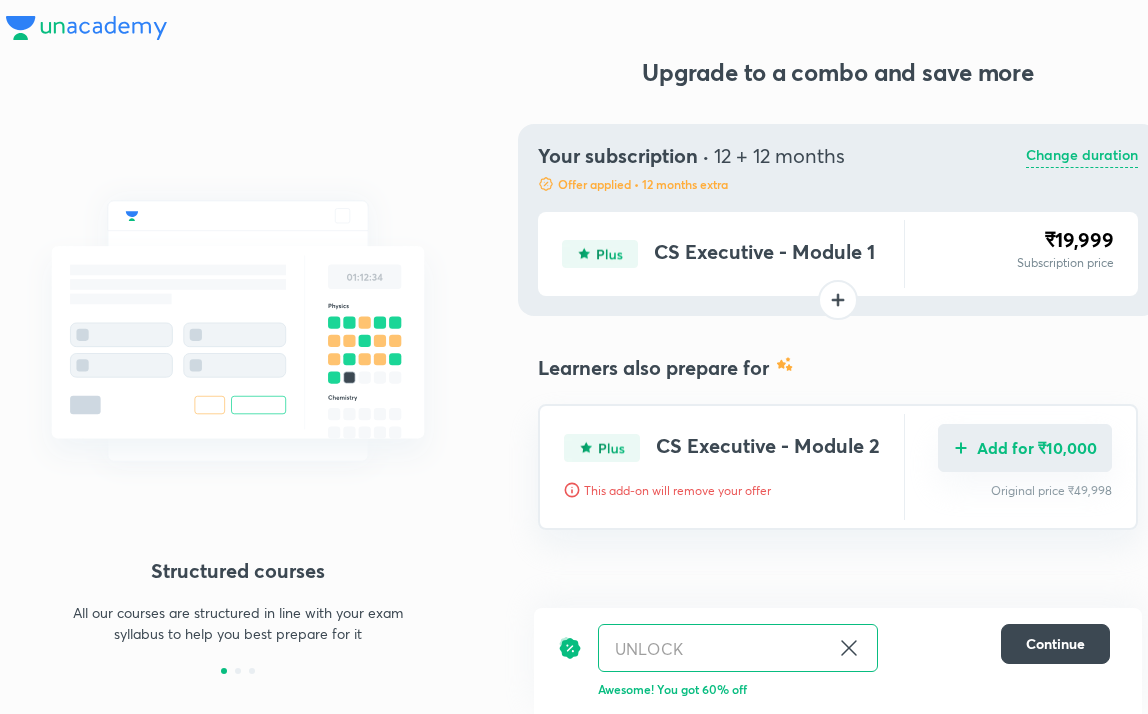 click on "Add for ₹10,000" at bounding box center [1025, 448] 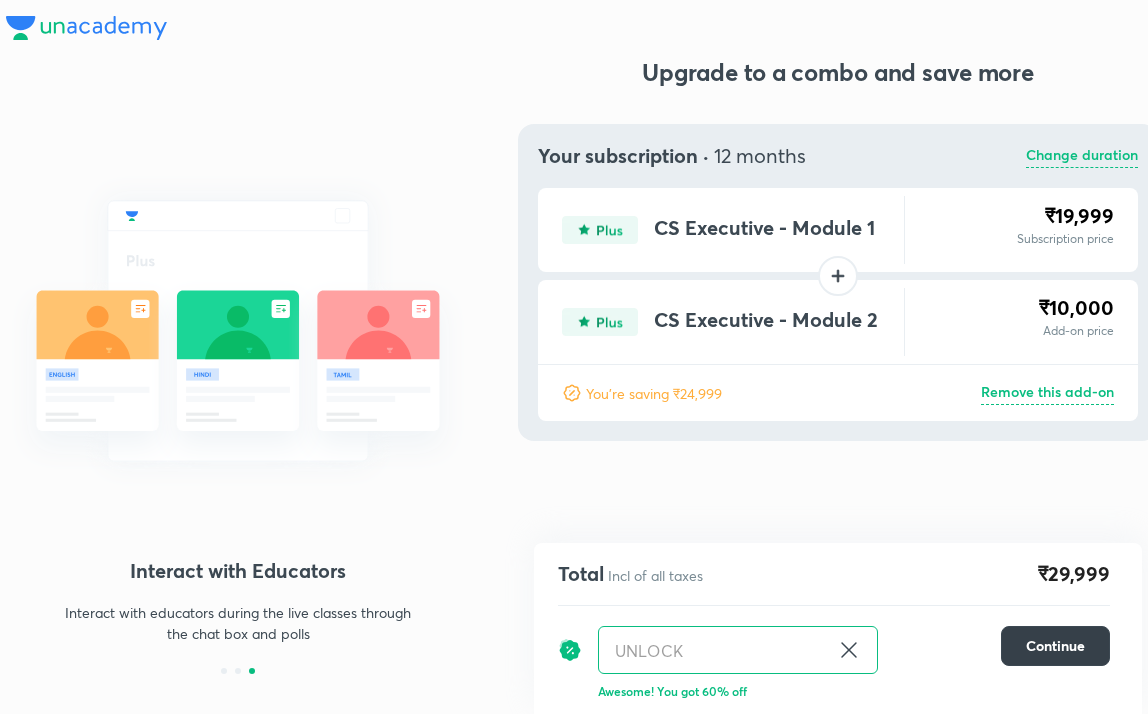 click on "Continue" at bounding box center [1055, 646] 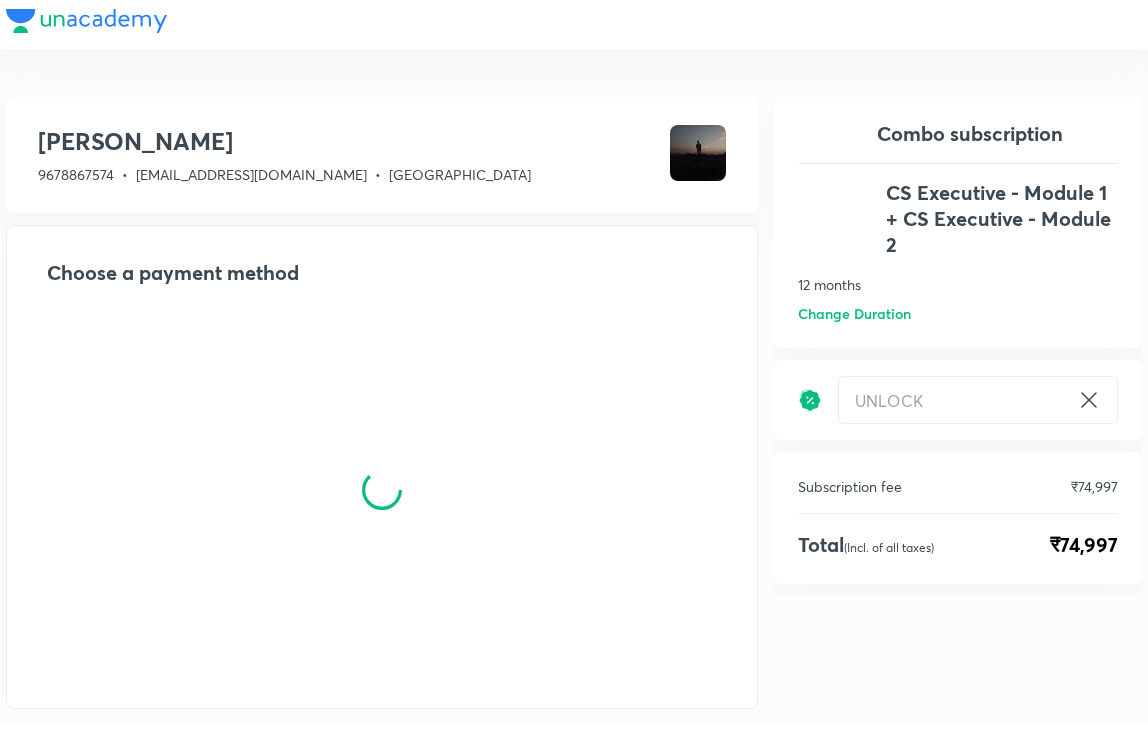 scroll, scrollTop: 0, scrollLeft: 0, axis: both 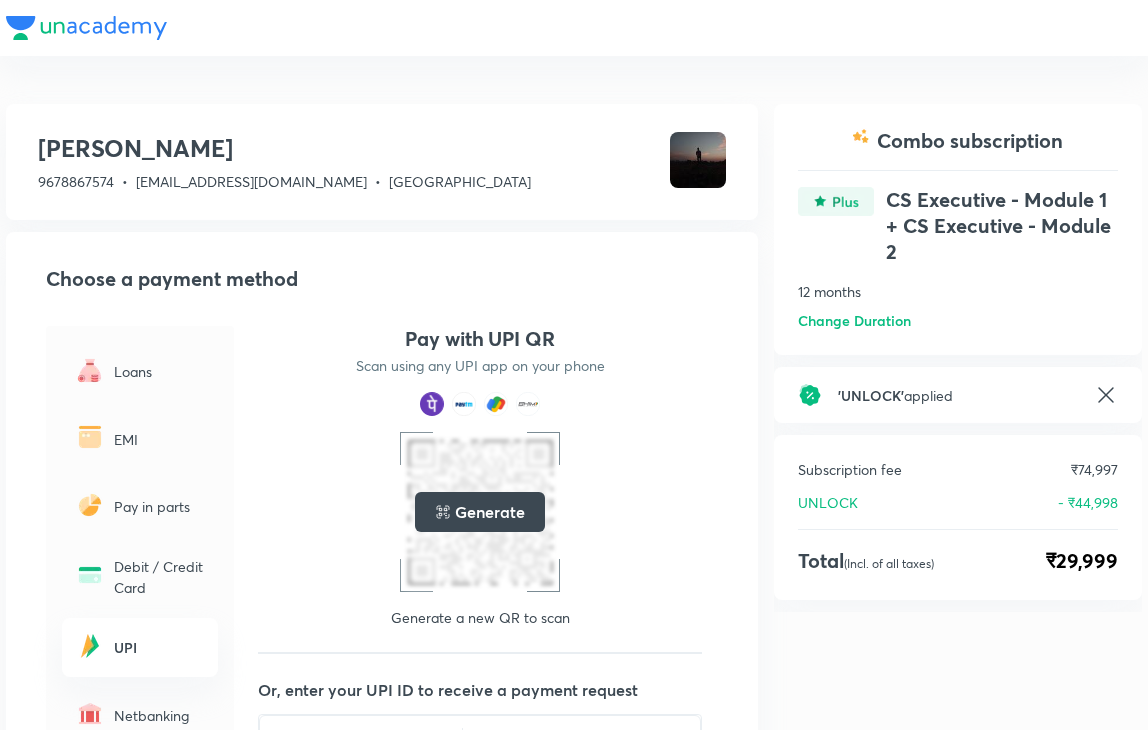 click on "EMI" at bounding box center (140, 438) 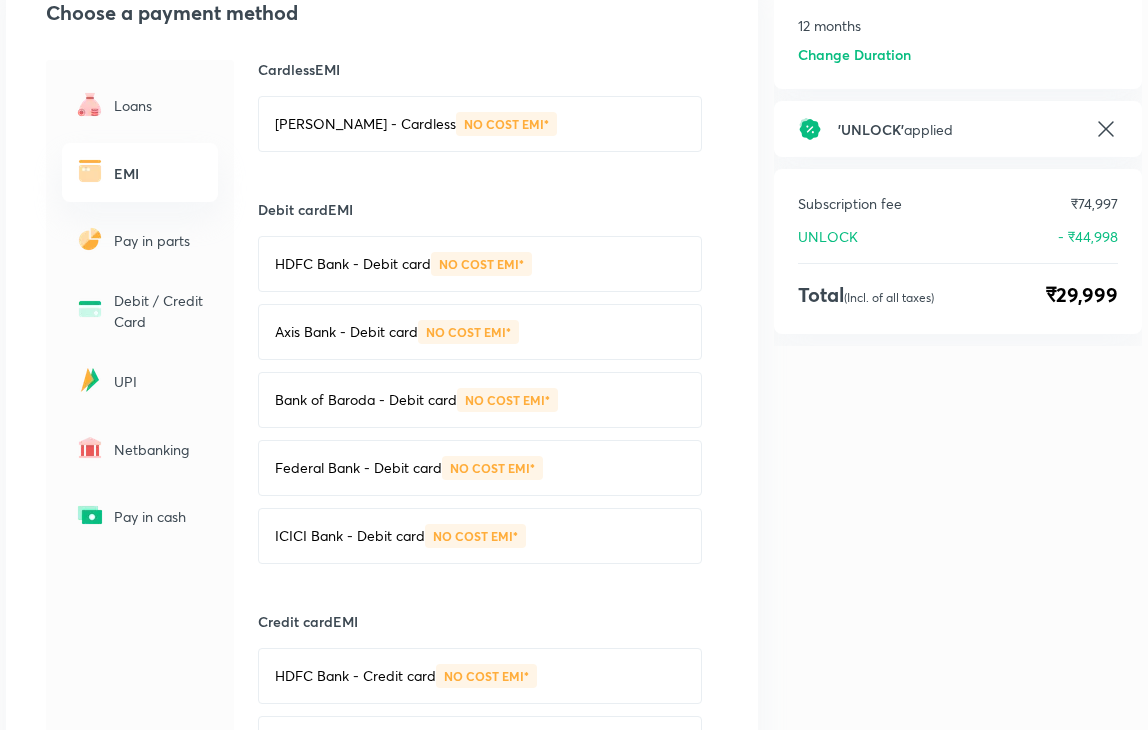 scroll, scrollTop: 264, scrollLeft: 0, axis: vertical 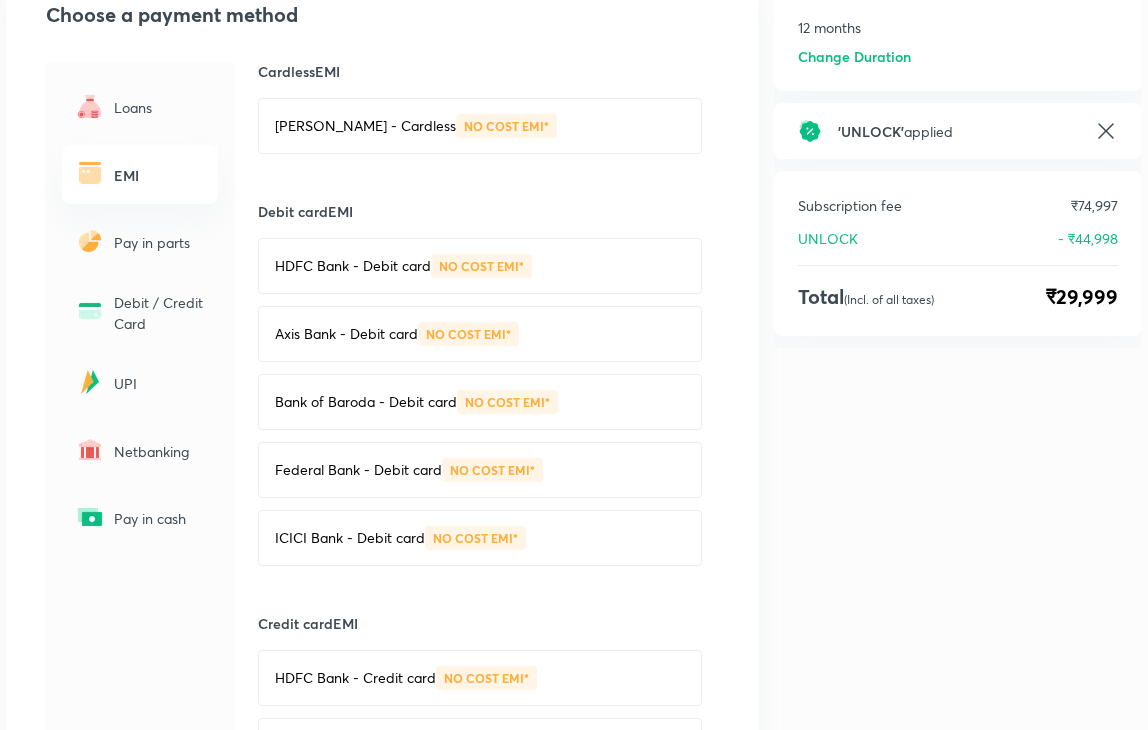 click on "Pay in parts" at bounding box center (160, 242) 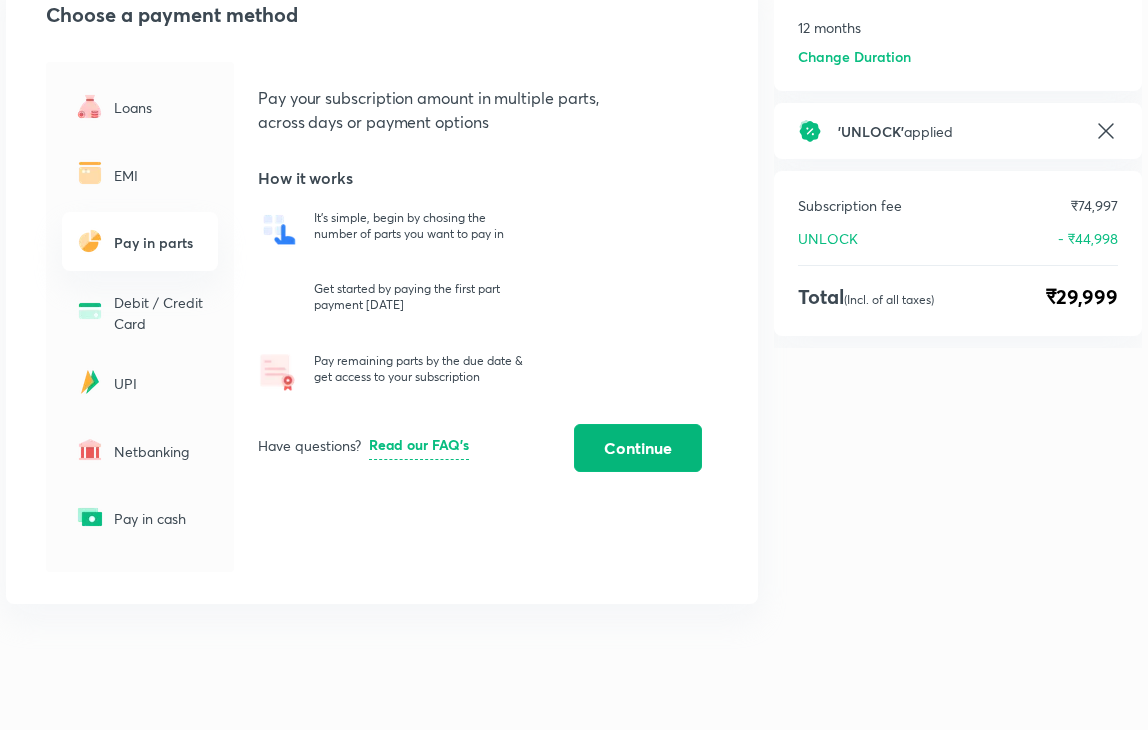 click on "Continue" at bounding box center (638, 448) 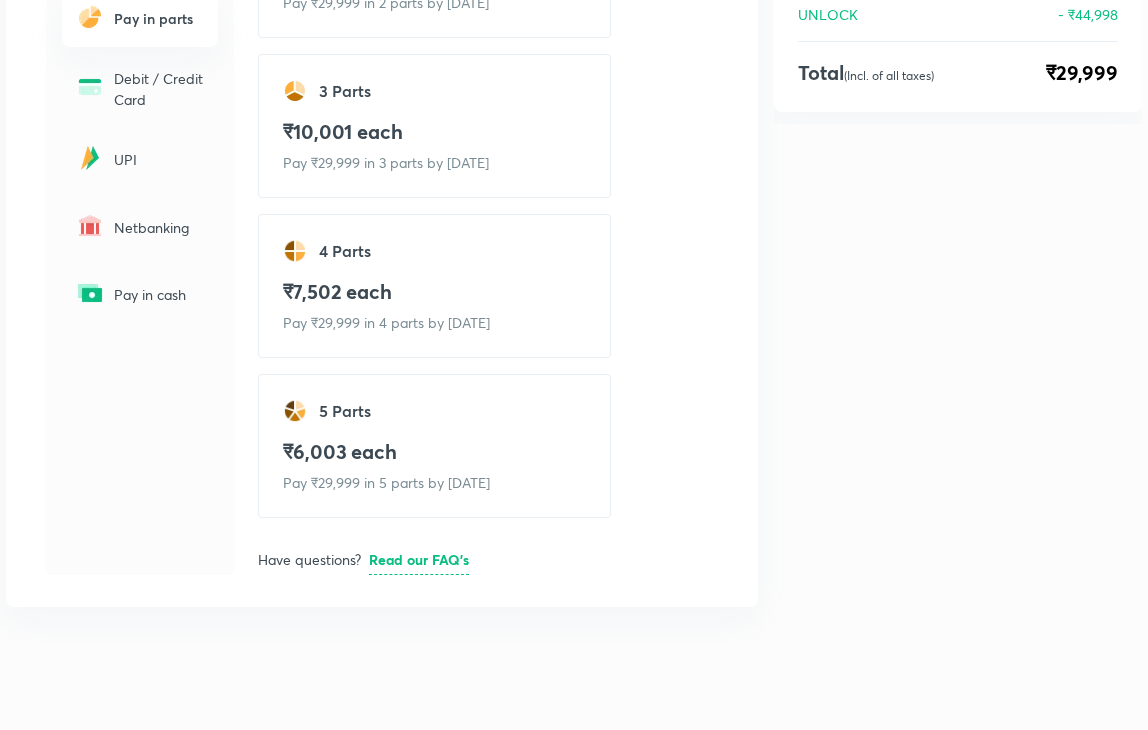 scroll, scrollTop: 496, scrollLeft: 0, axis: vertical 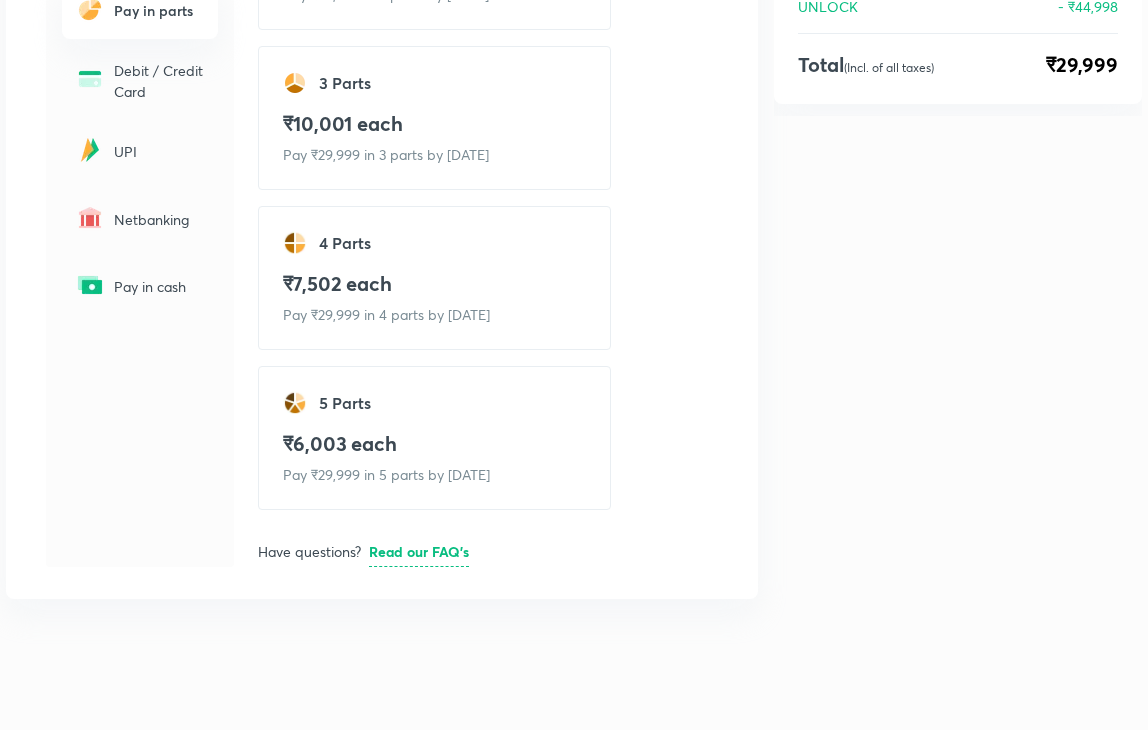 click on "₹6,003 each" at bounding box center [434, 444] 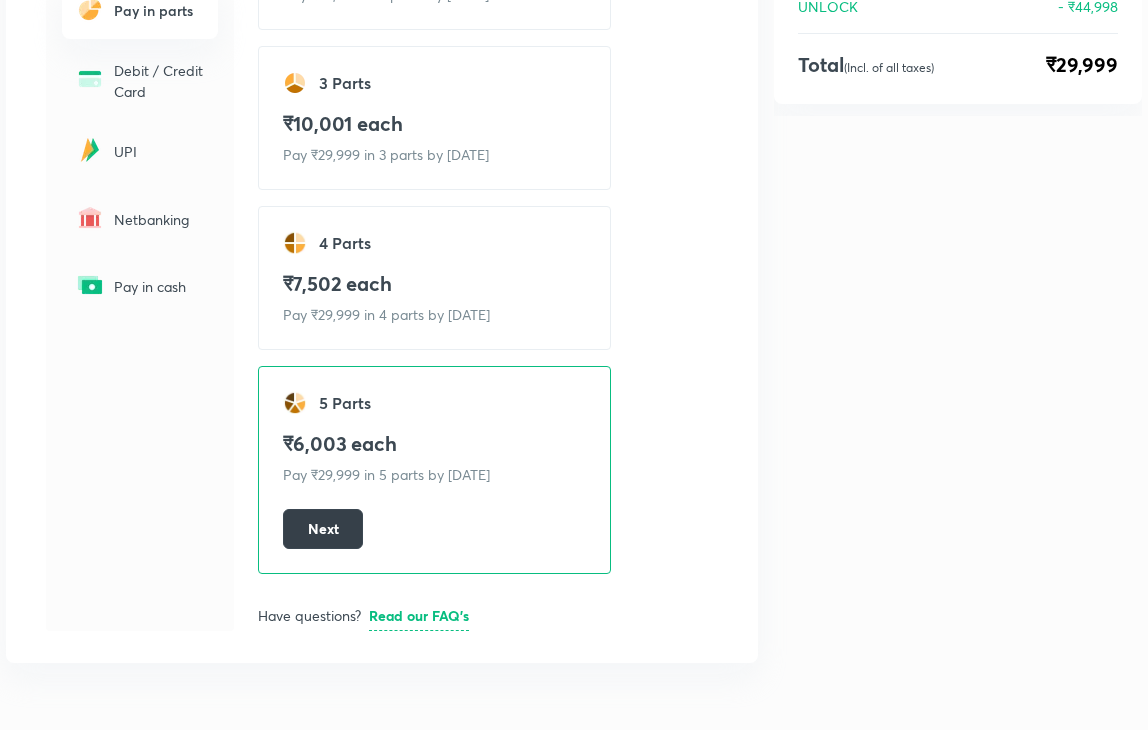click on "Next" at bounding box center [323, 529] 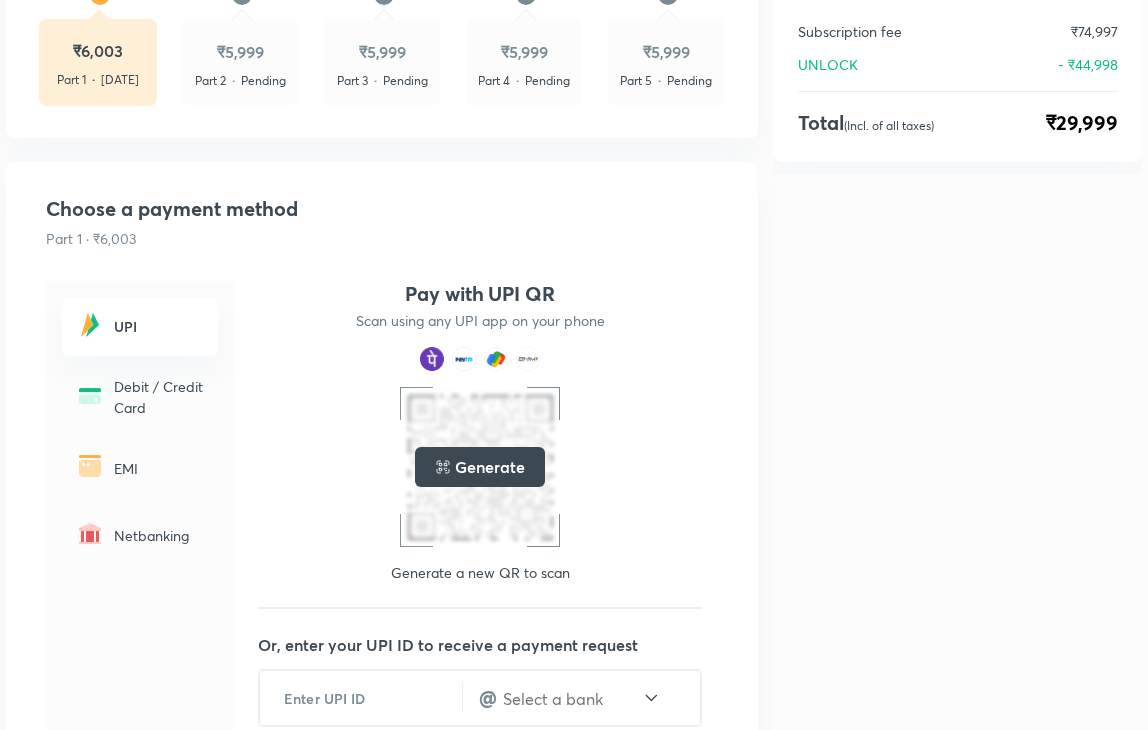 scroll, scrollTop: 496, scrollLeft: 0, axis: vertical 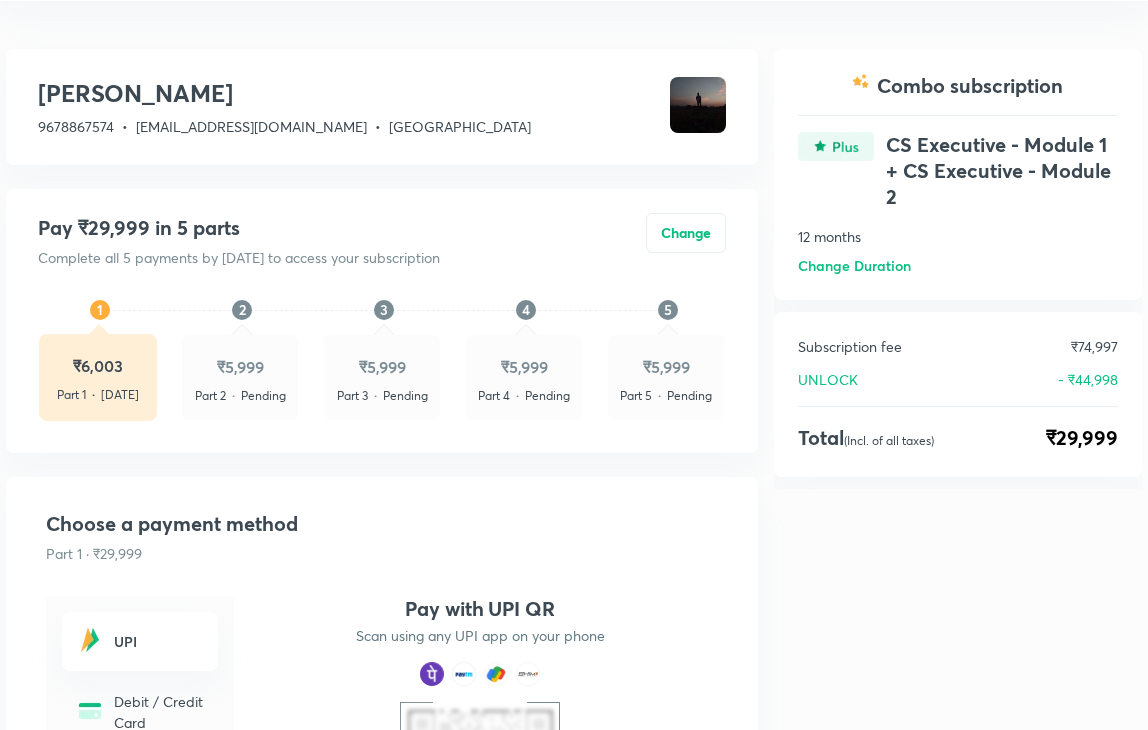click on "2" at bounding box center (242, 309) 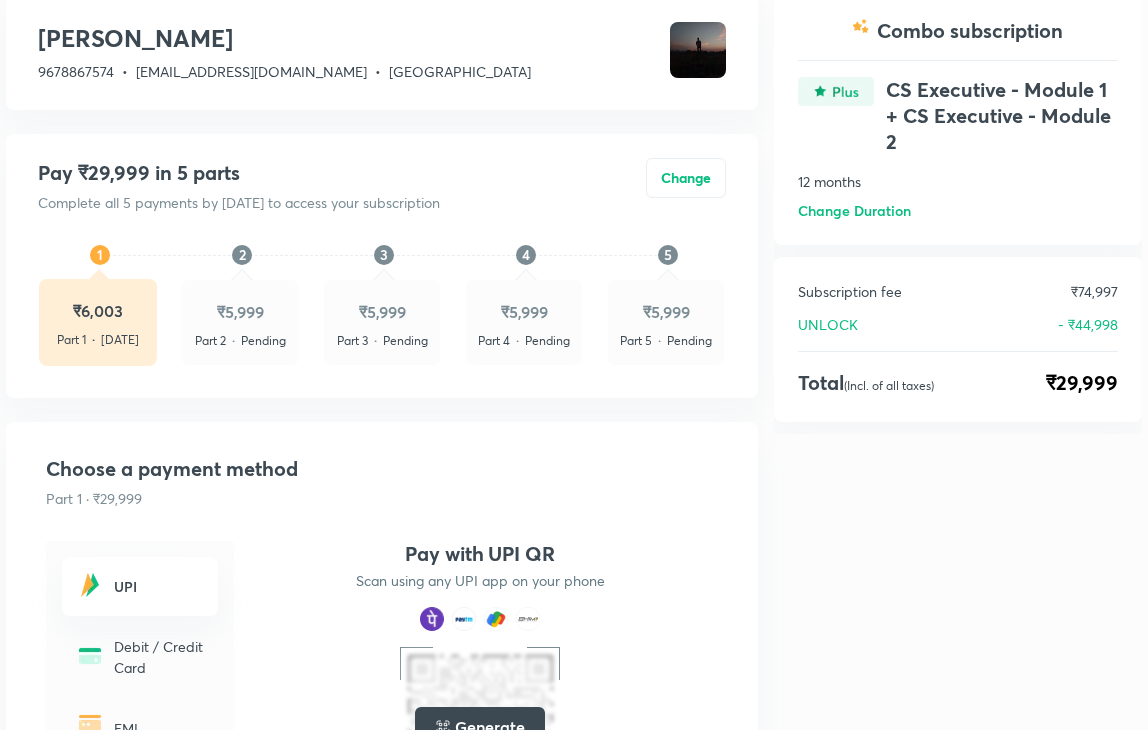 scroll, scrollTop: 0, scrollLeft: 0, axis: both 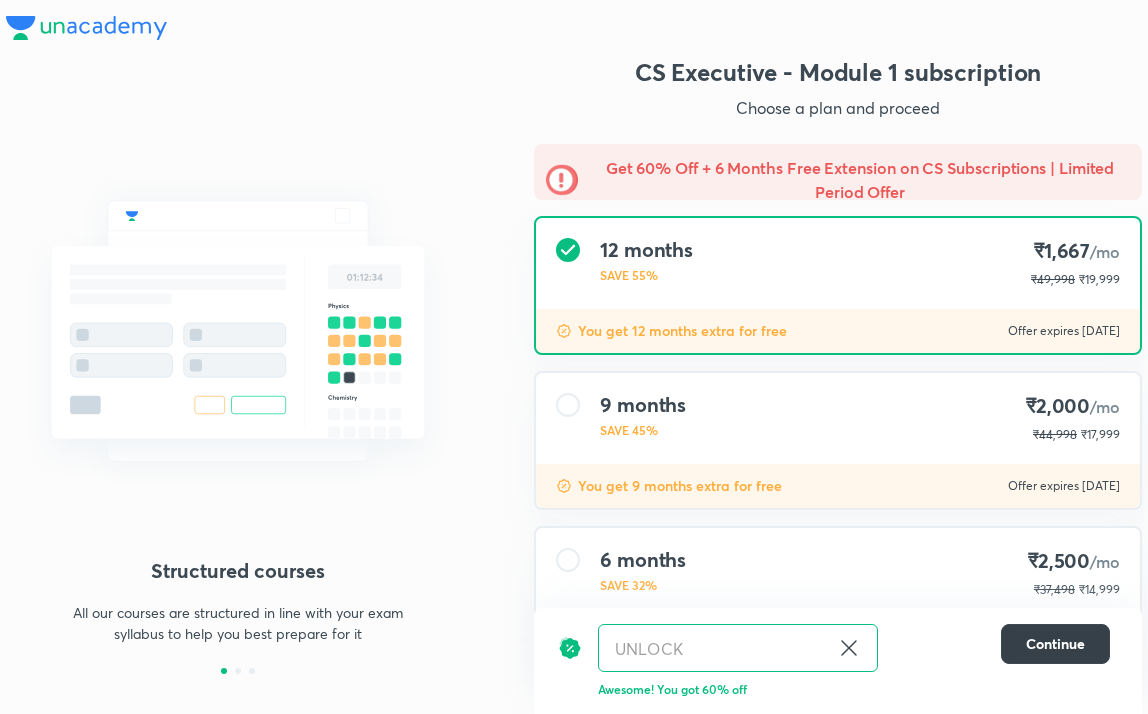 click on "Continue" at bounding box center (1055, 644) 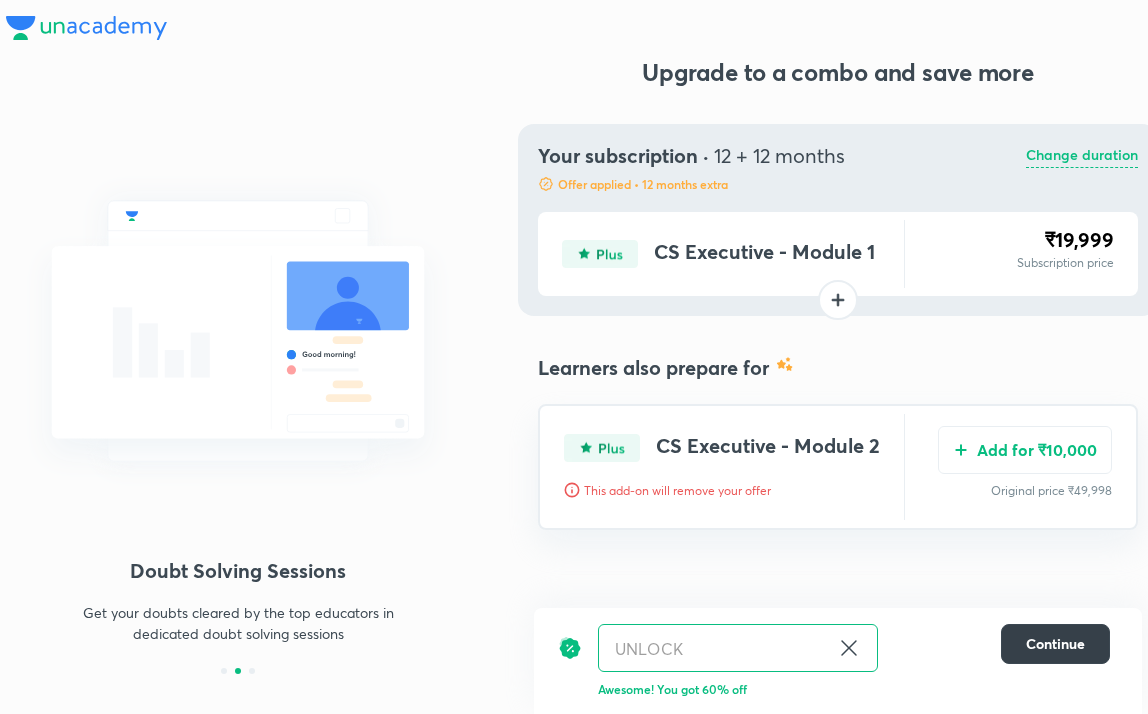 click on "Continue" at bounding box center (1055, 644) 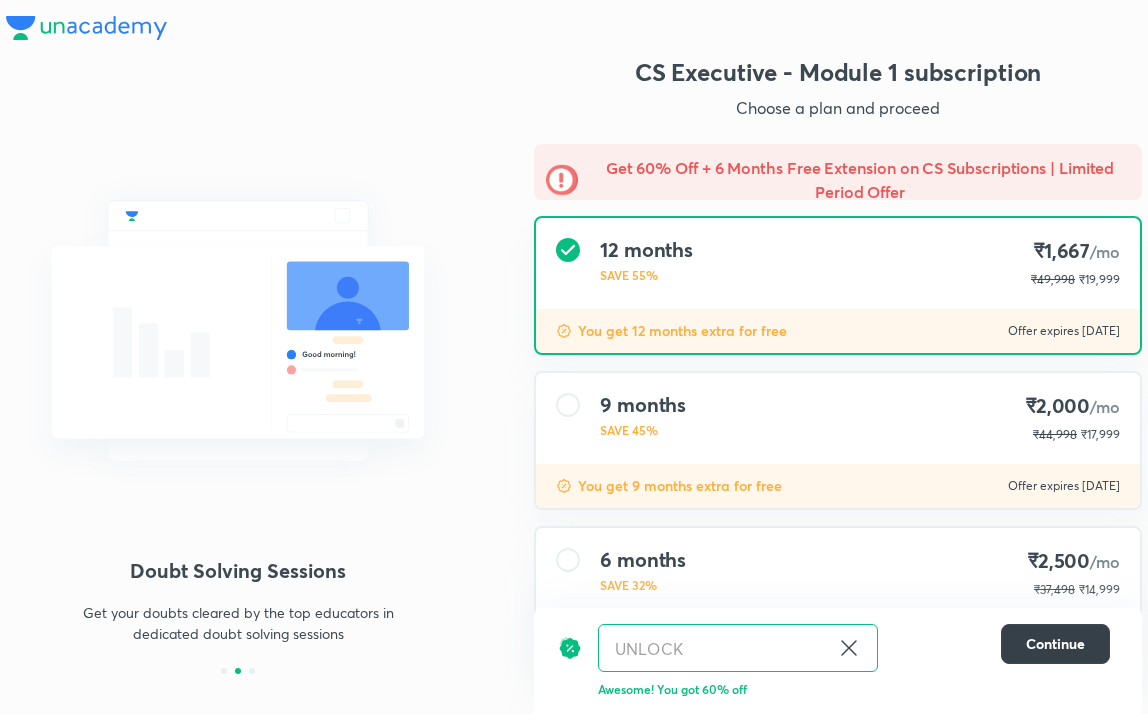 click on "Continue" at bounding box center (1055, 644) 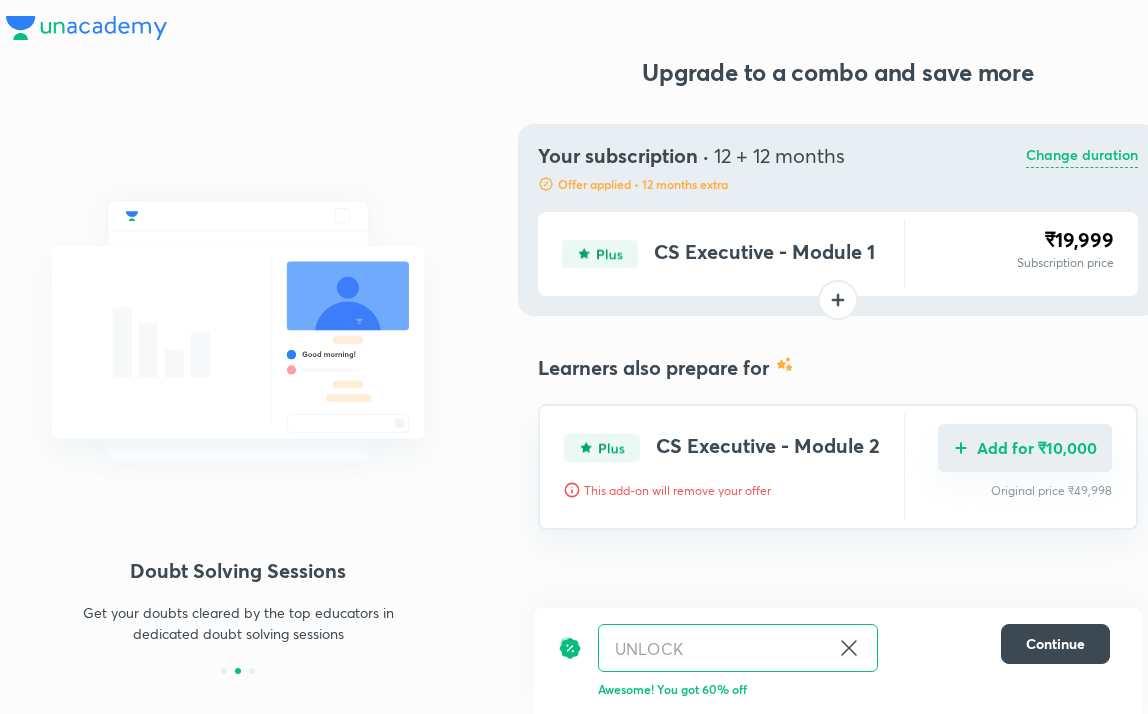 click on "Add for ₹10,000" at bounding box center [1025, 448] 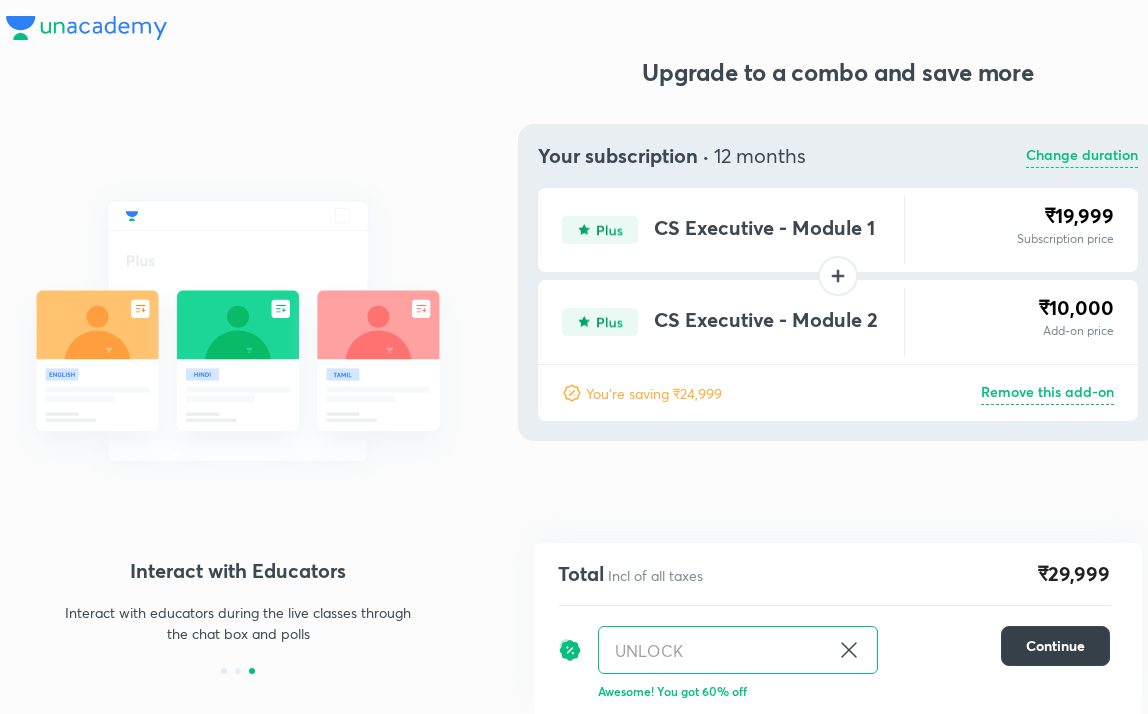 click on "Continue" at bounding box center [1055, 646] 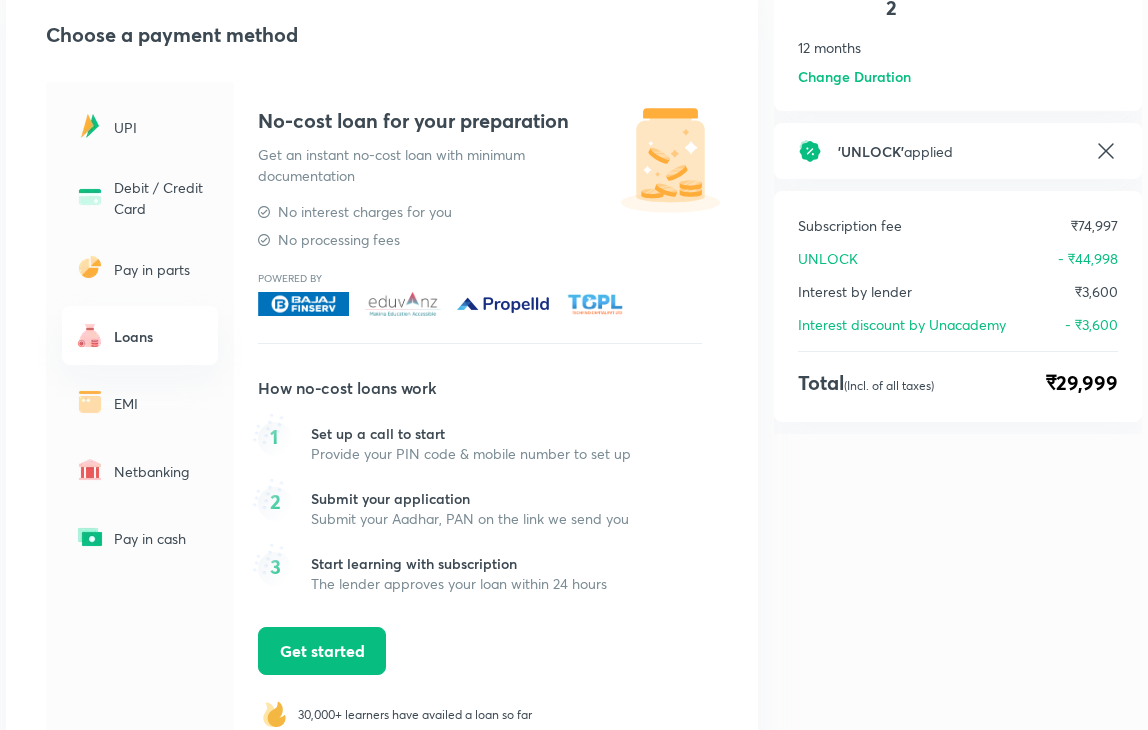 scroll, scrollTop: 249, scrollLeft: 0, axis: vertical 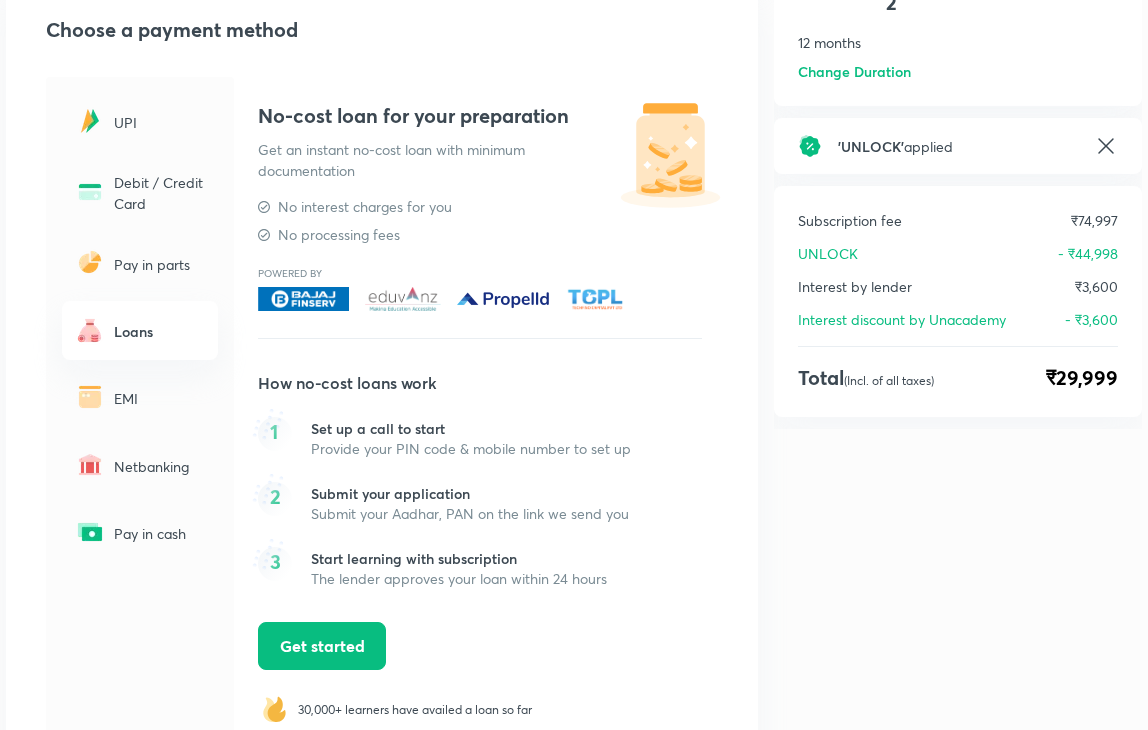 click on "Loans" at bounding box center [160, 331] 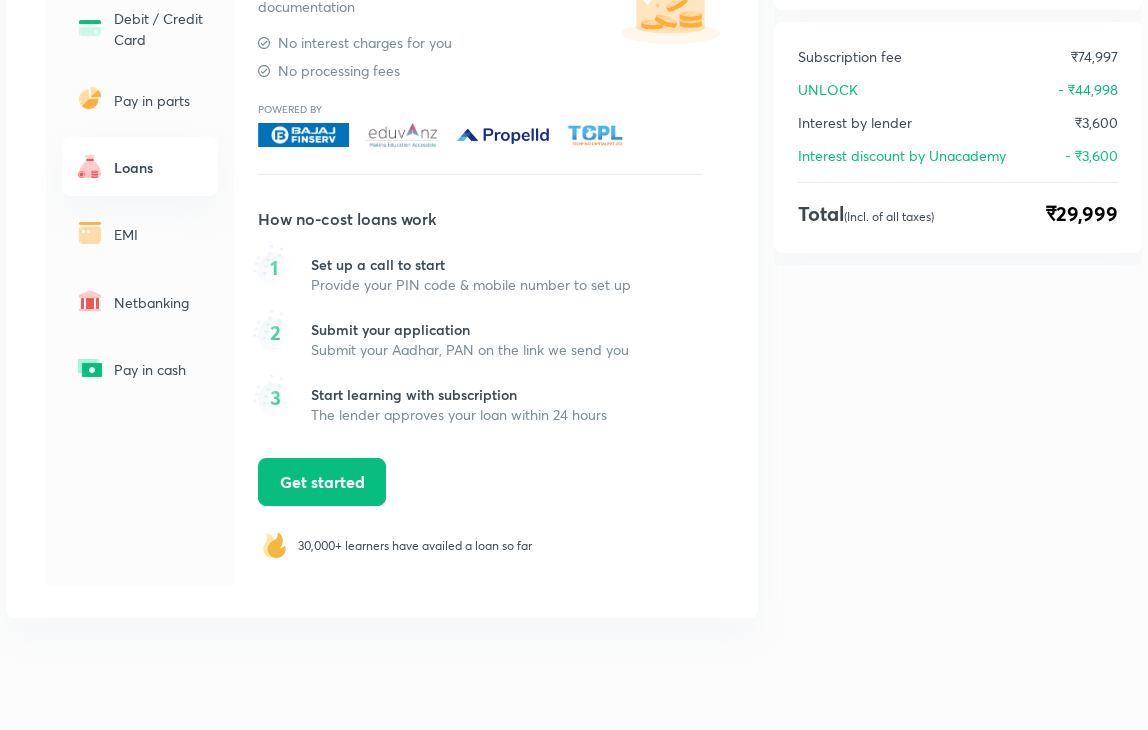 scroll, scrollTop: 410, scrollLeft: 0, axis: vertical 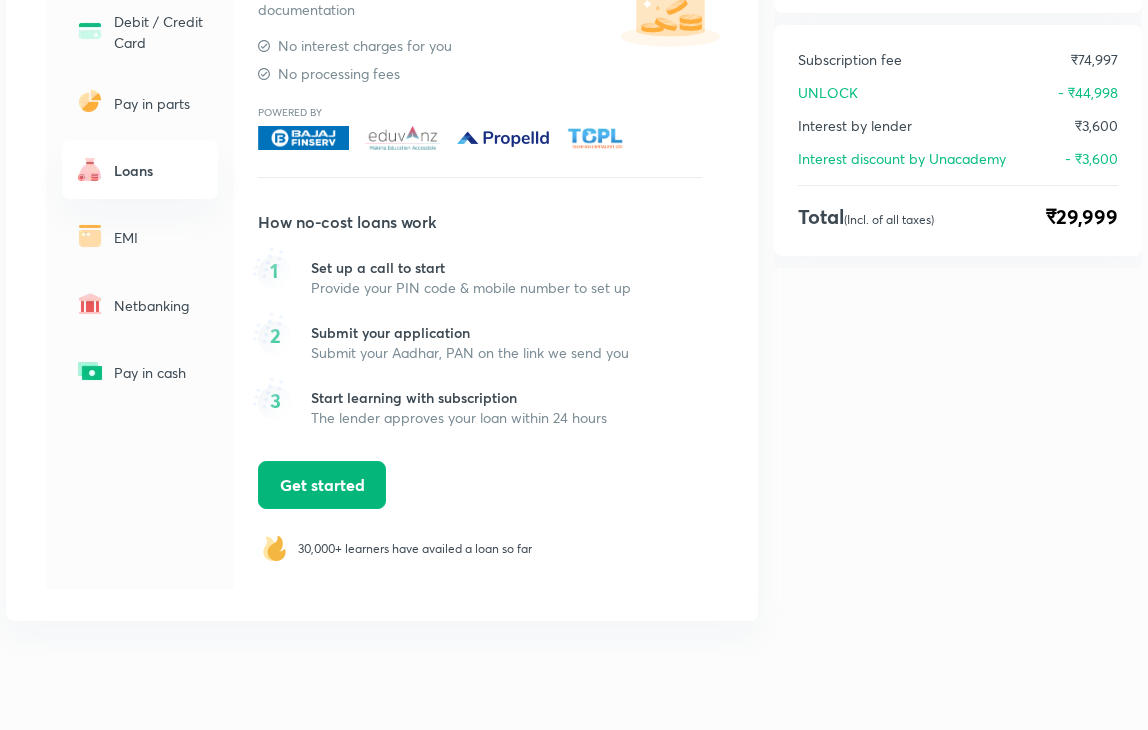 click on "Get started" at bounding box center (322, 485) 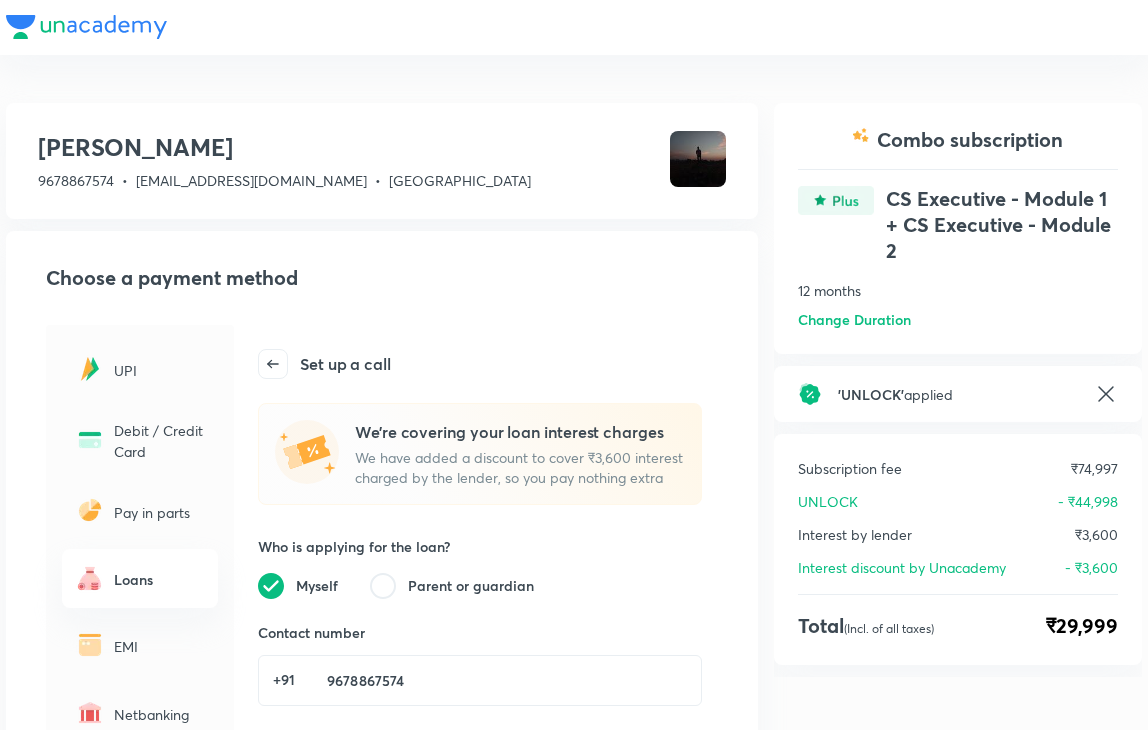 scroll, scrollTop: 0, scrollLeft: 0, axis: both 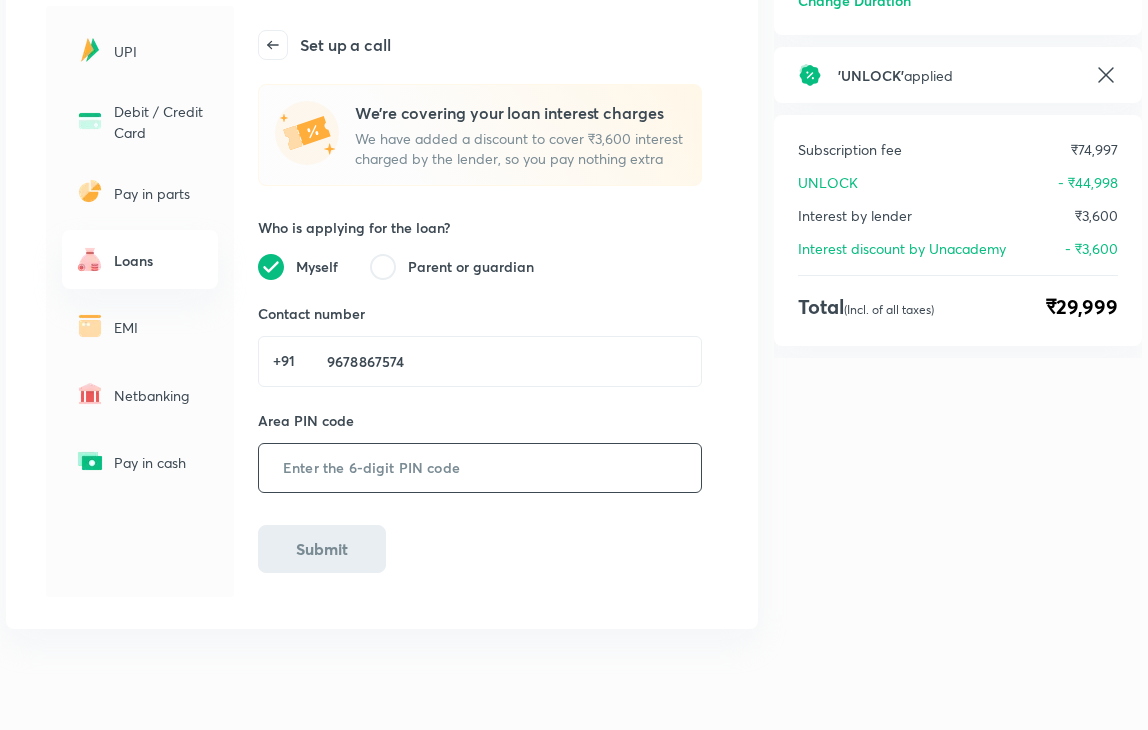 click at bounding box center (480, 468) 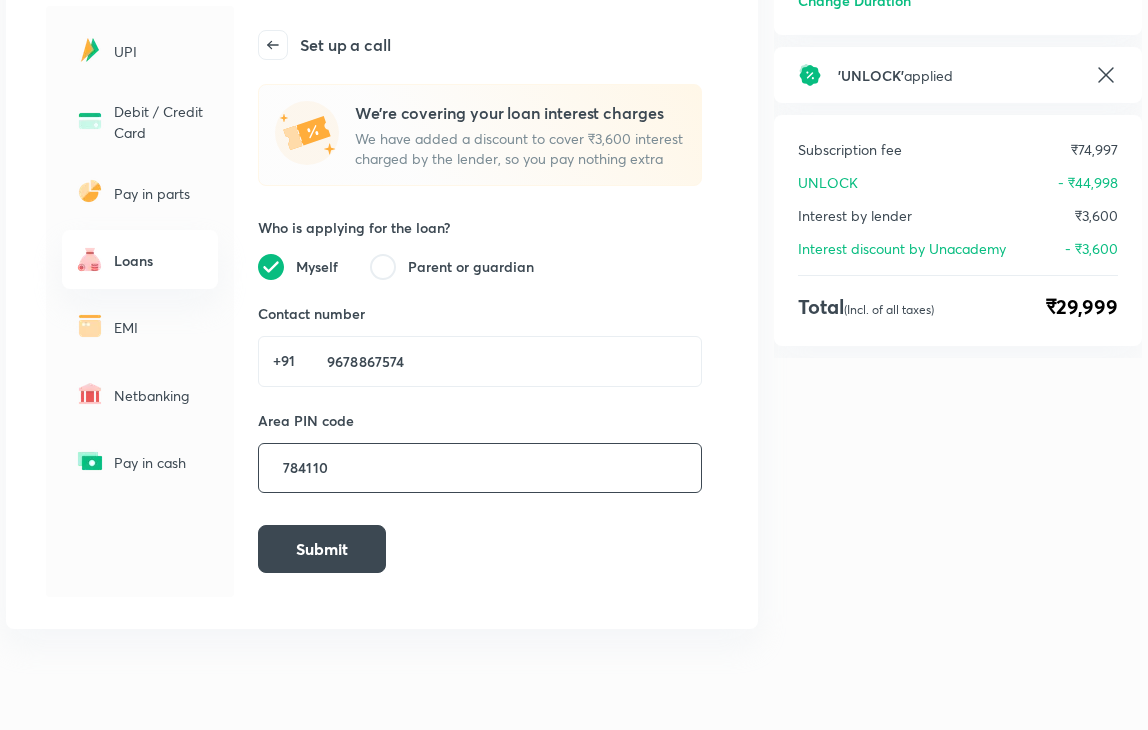 type on "784110" 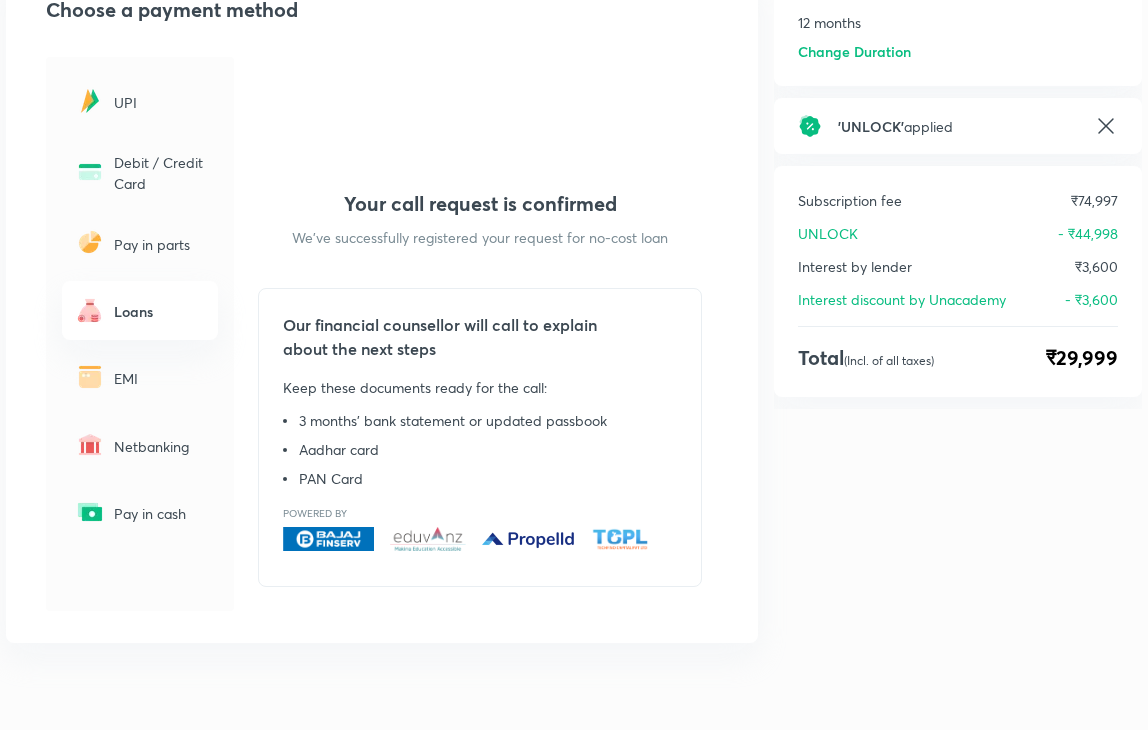 scroll, scrollTop: 314, scrollLeft: 0, axis: vertical 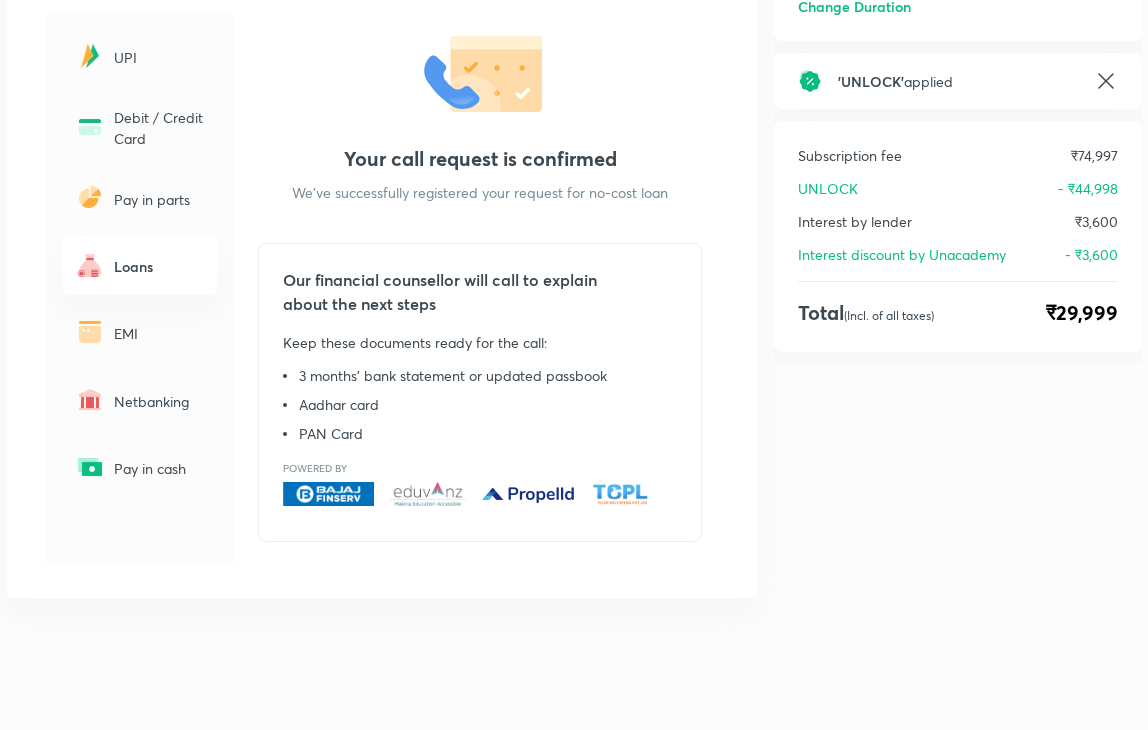 click on "EMI" at bounding box center [160, 333] 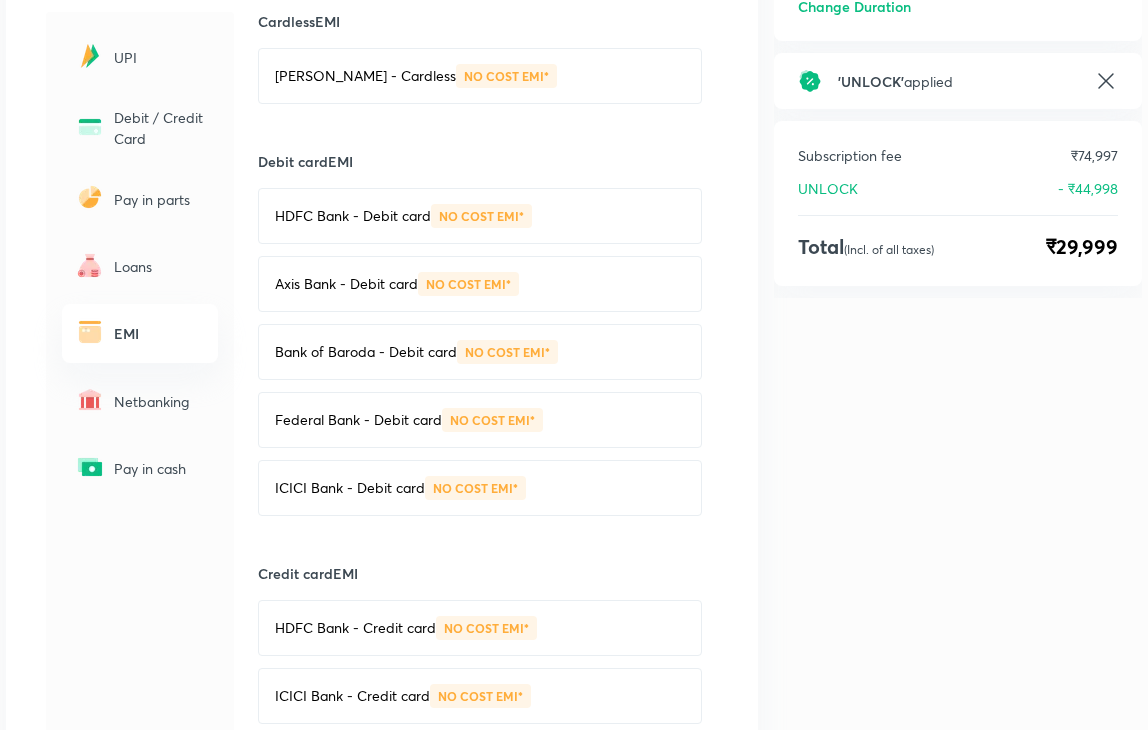 click on "[PERSON_NAME] - Cardless" at bounding box center [365, 76] 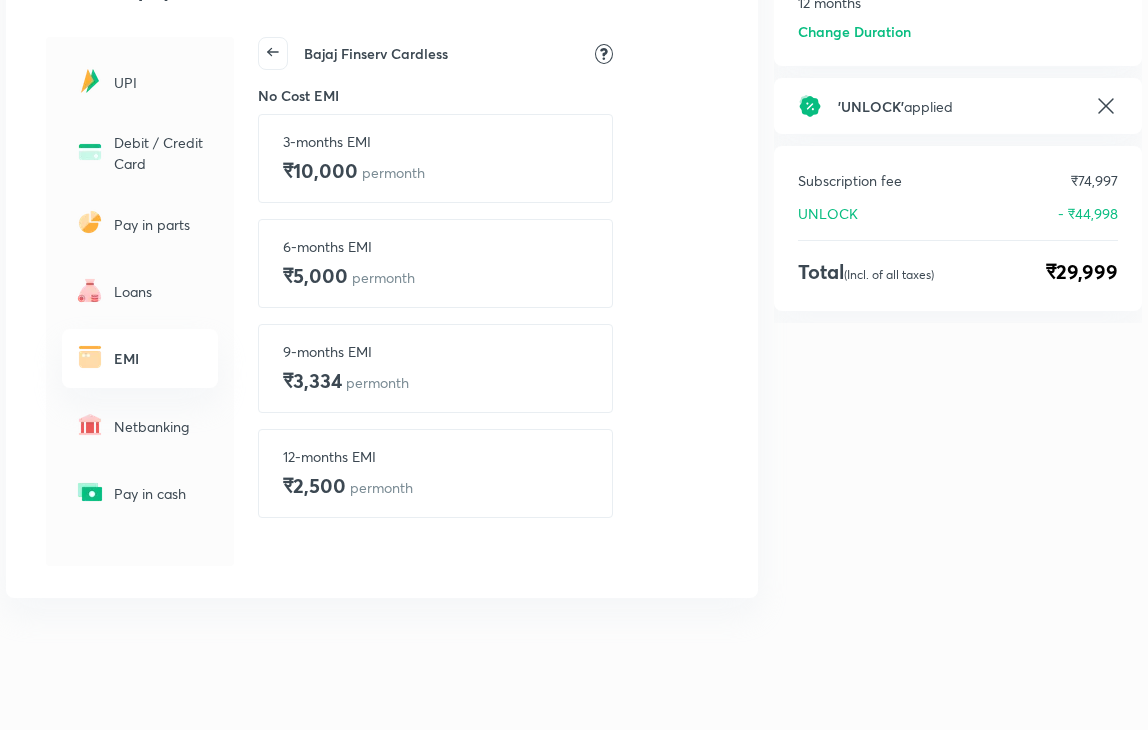 scroll, scrollTop: 288, scrollLeft: 0, axis: vertical 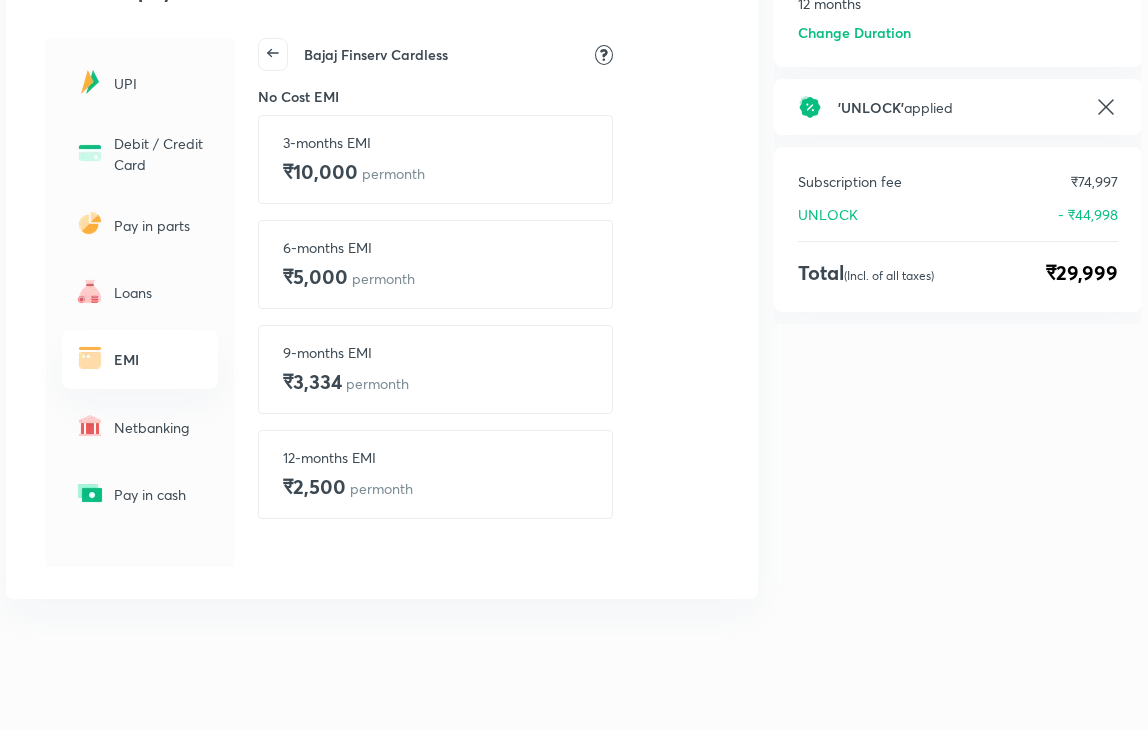 click 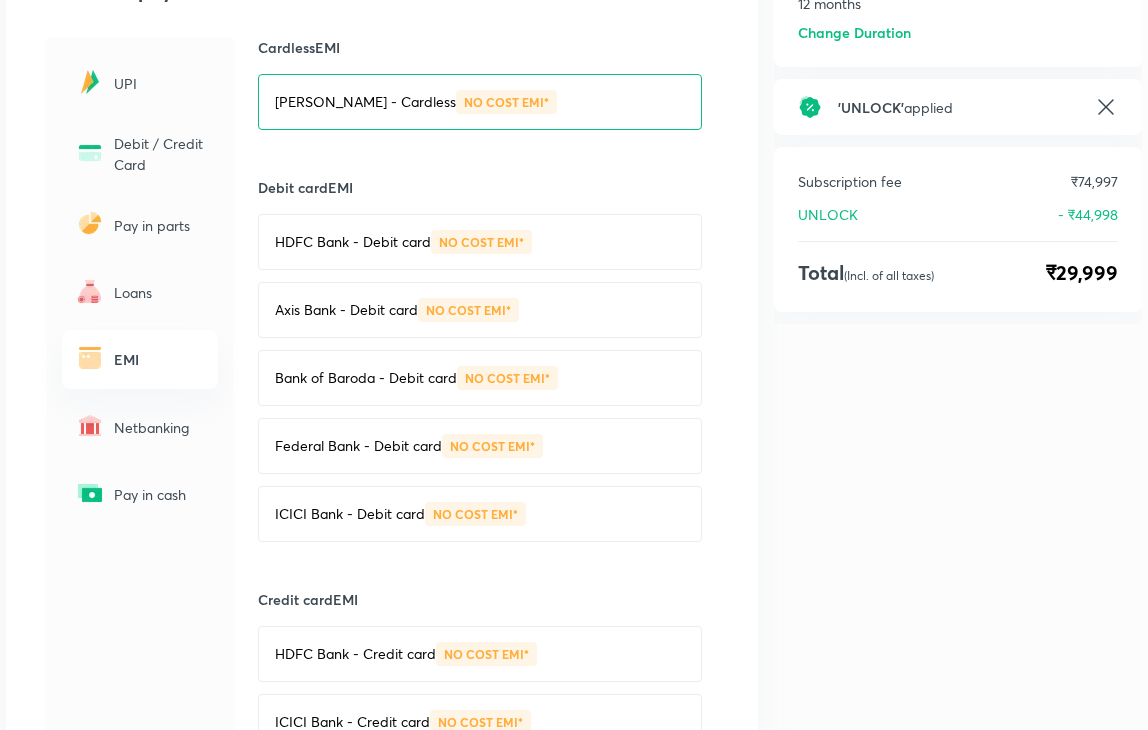 scroll, scrollTop: 314, scrollLeft: 0, axis: vertical 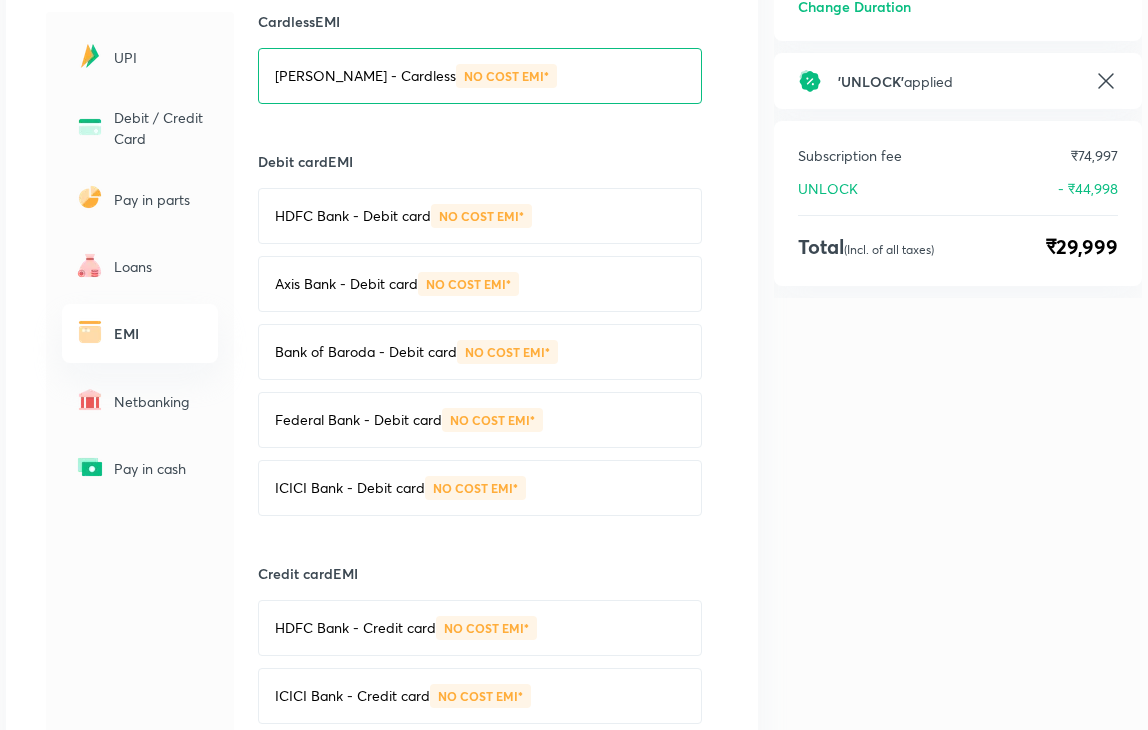 click on "Axis Bank - Debit card" at bounding box center (346, 284) 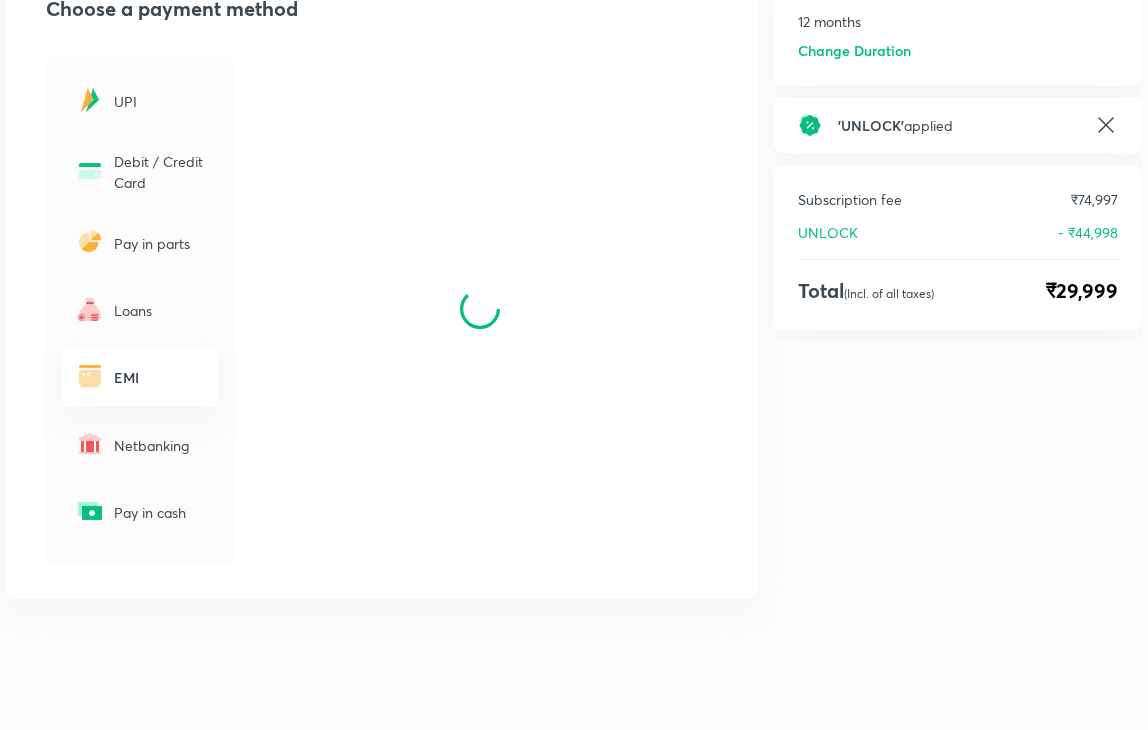 scroll, scrollTop: 269, scrollLeft: 0, axis: vertical 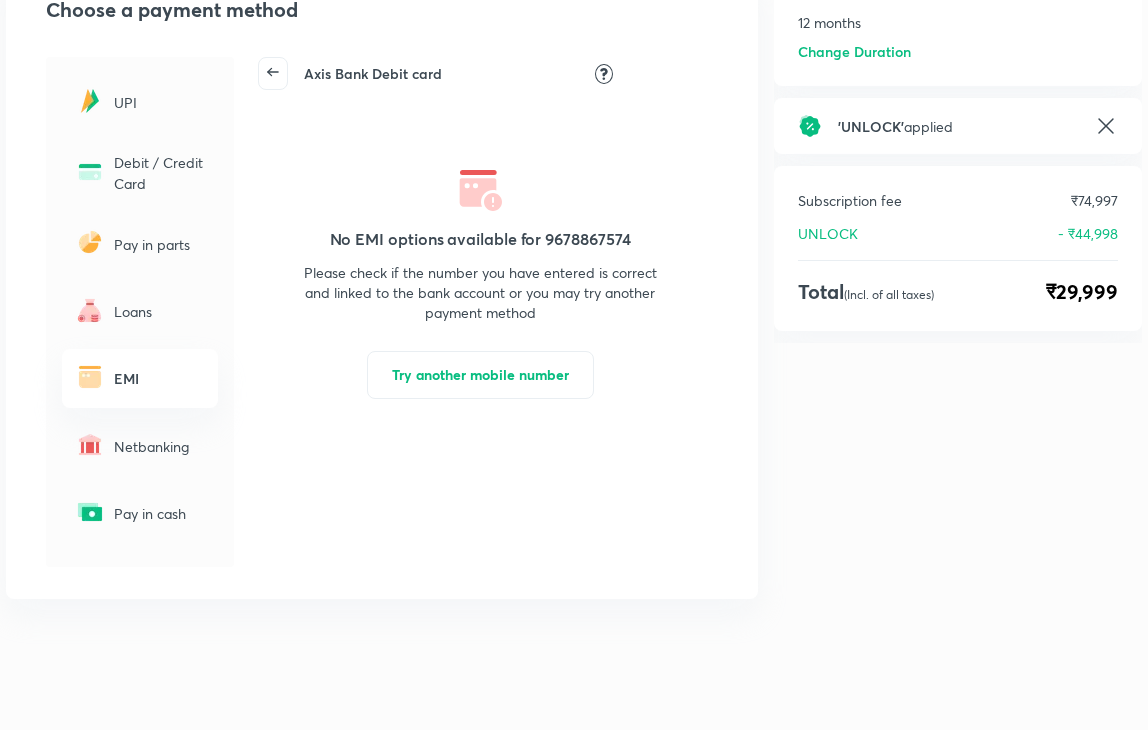 click 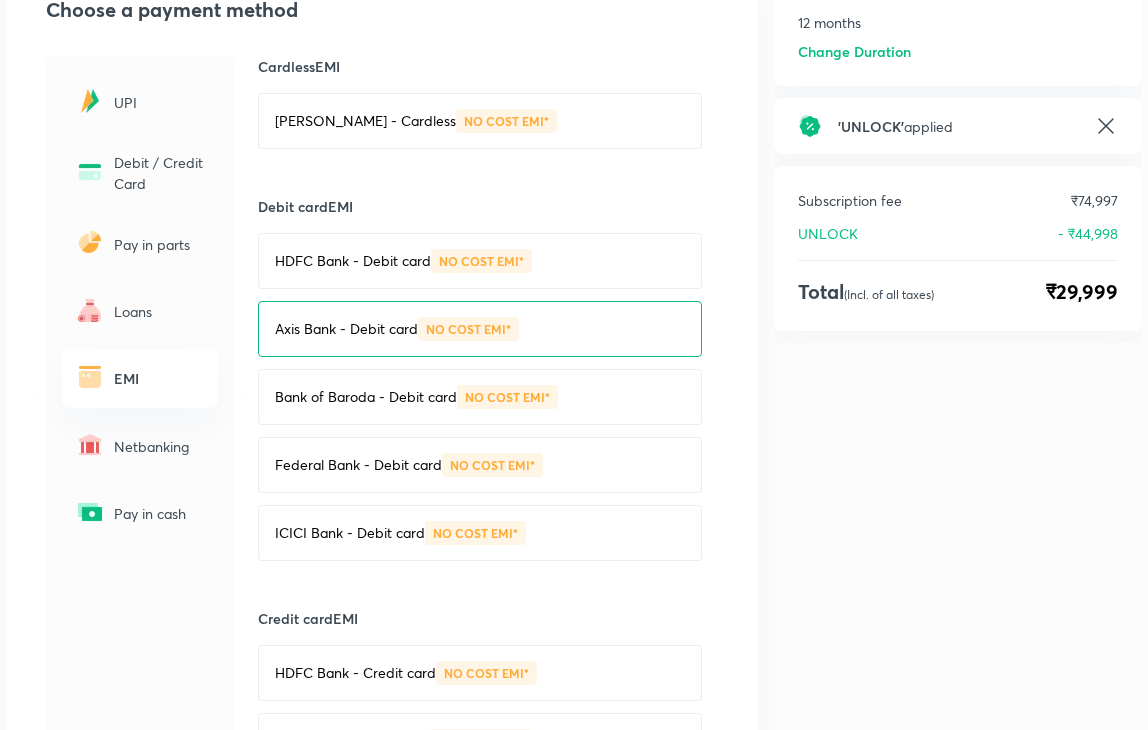 scroll, scrollTop: 314, scrollLeft: 0, axis: vertical 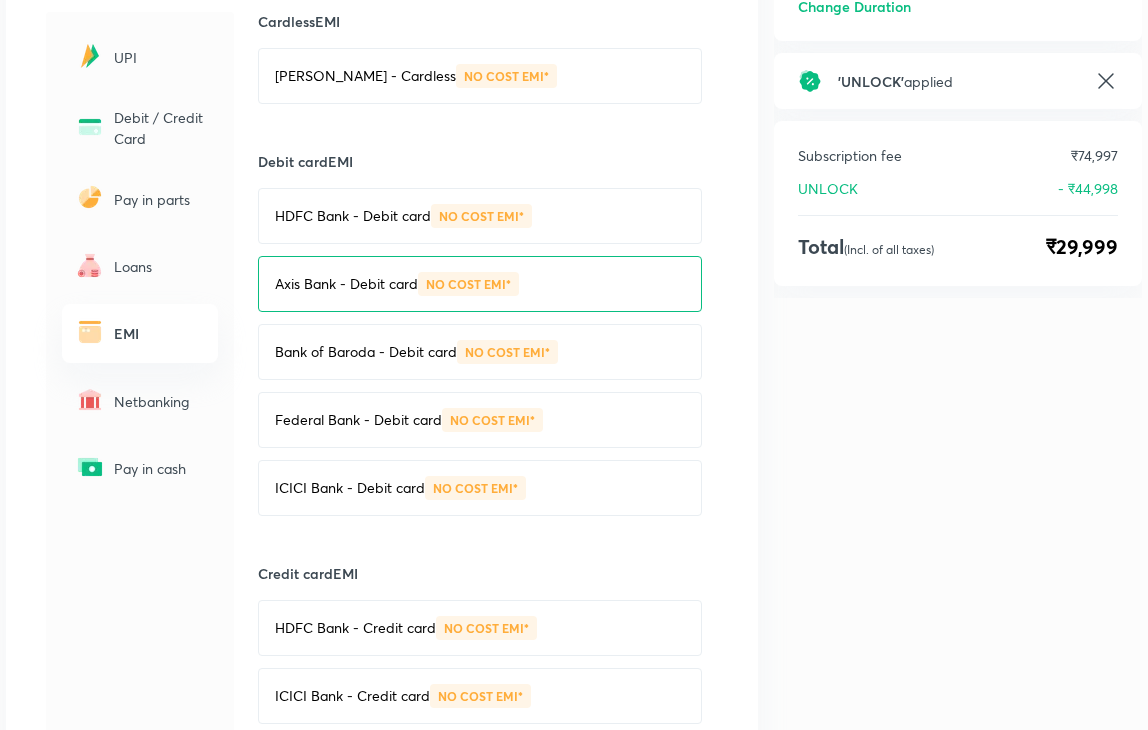 click on "HDFC Bank - Debit card" at bounding box center (353, 216) 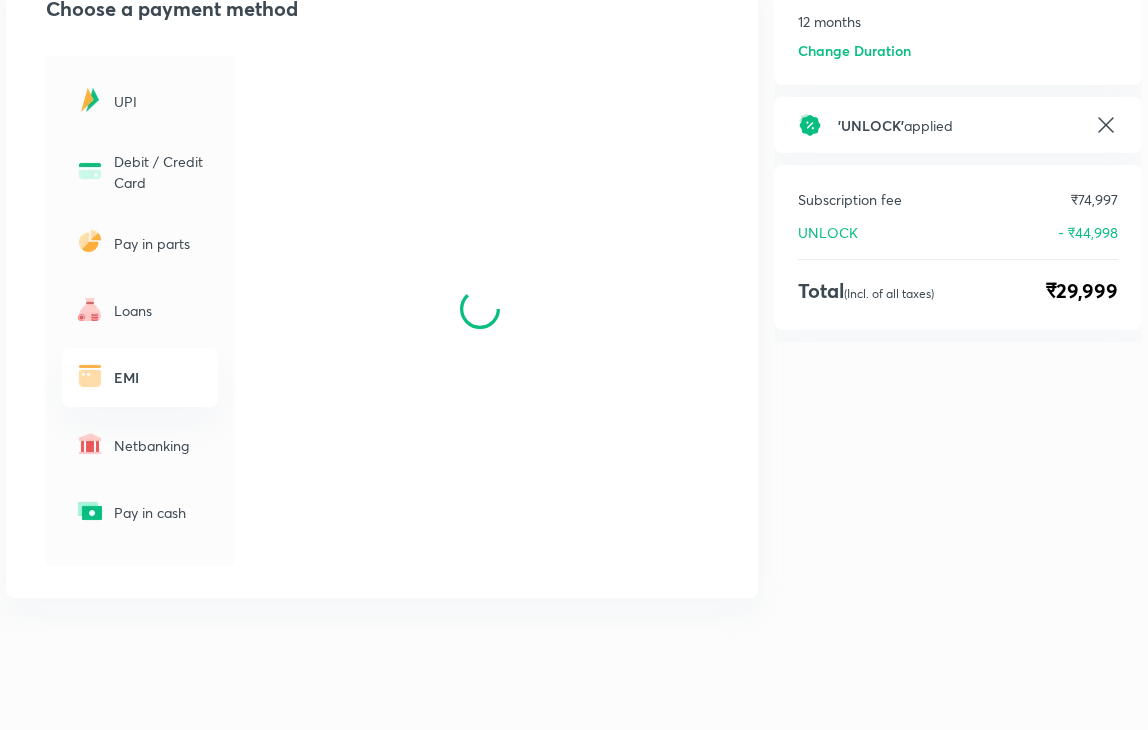 scroll, scrollTop: 269, scrollLeft: 0, axis: vertical 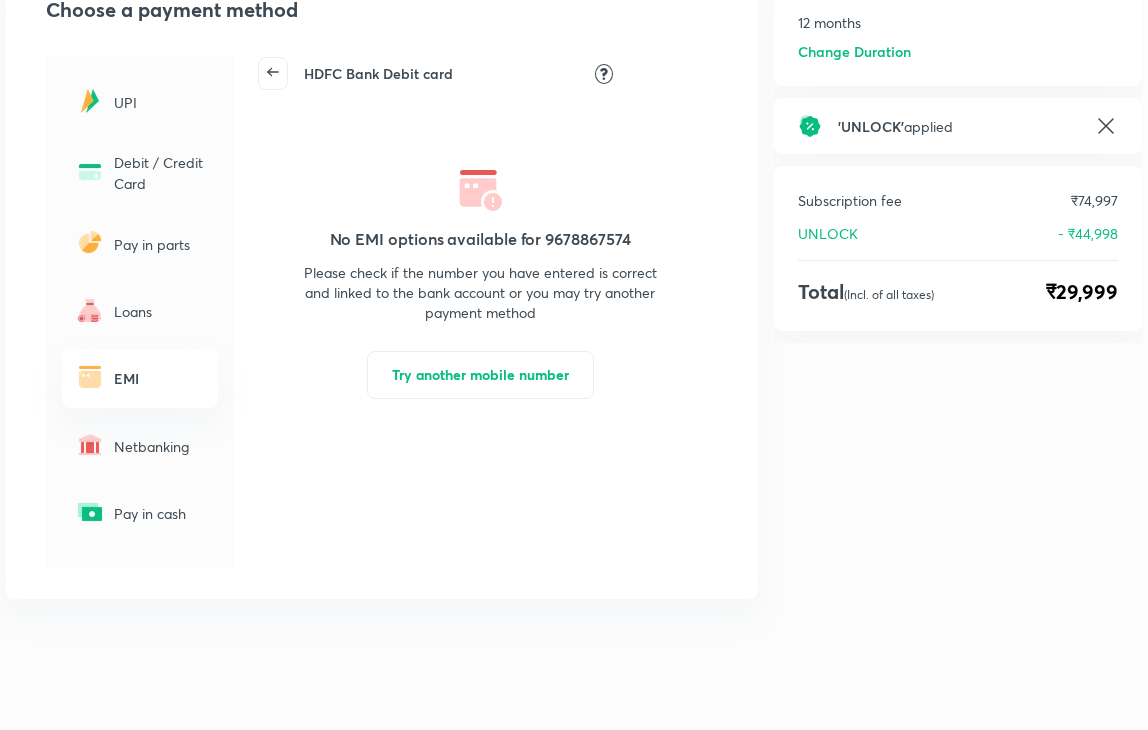 click 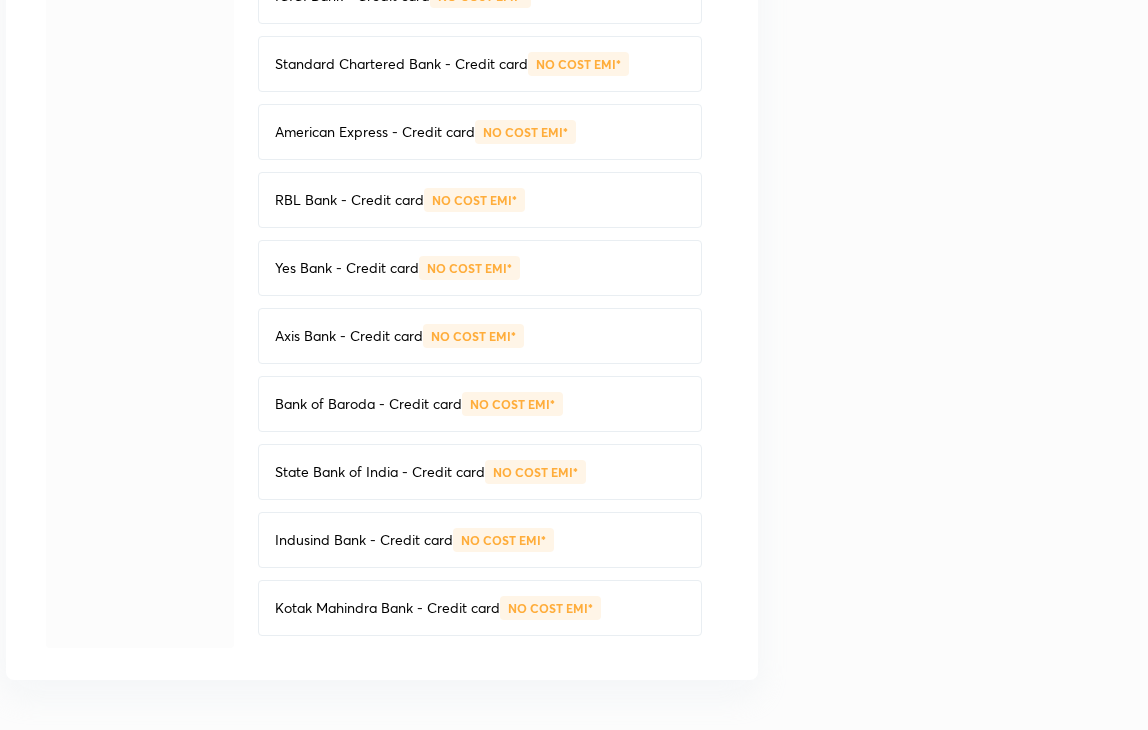 scroll, scrollTop: 1016, scrollLeft: 0, axis: vertical 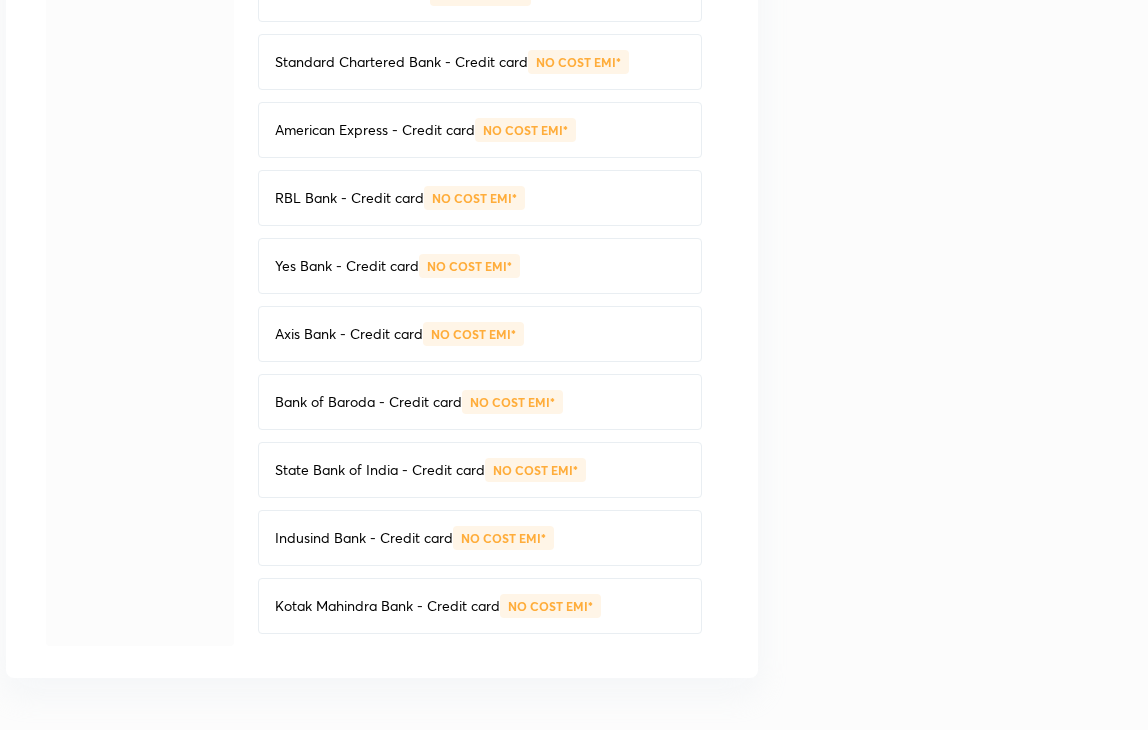 click on "State Bank of India - Credit card" at bounding box center (380, 470) 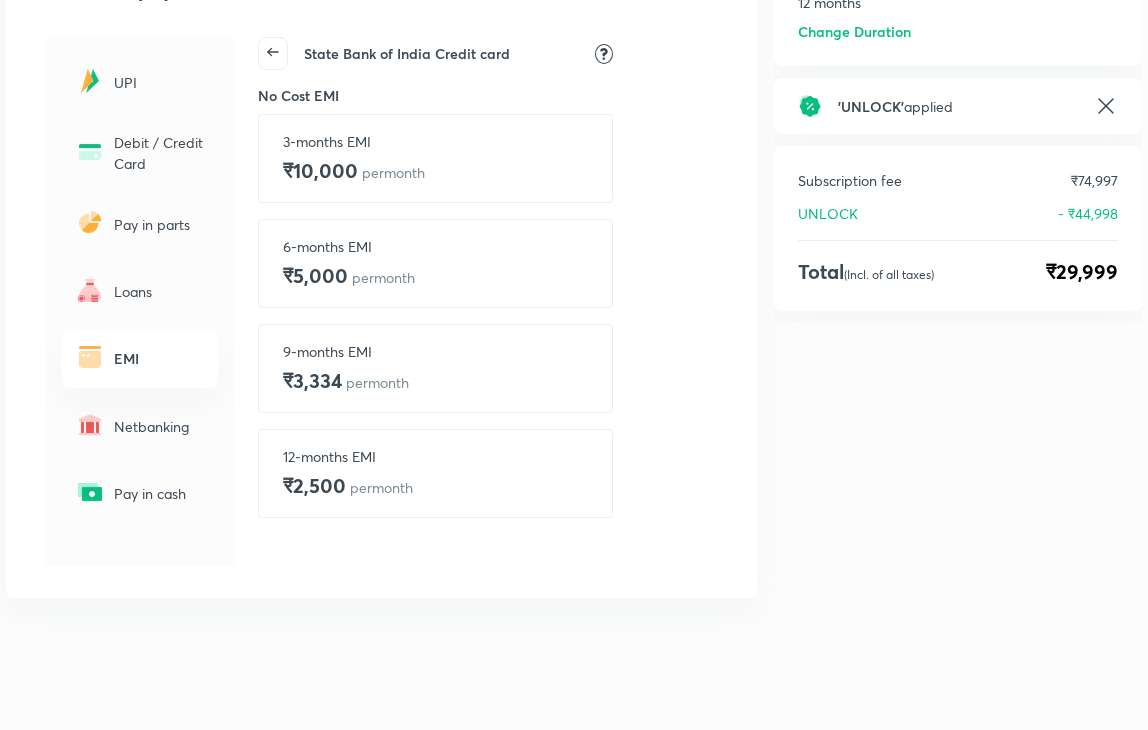 scroll, scrollTop: 288, scrollLeft: 0, axis: vertical 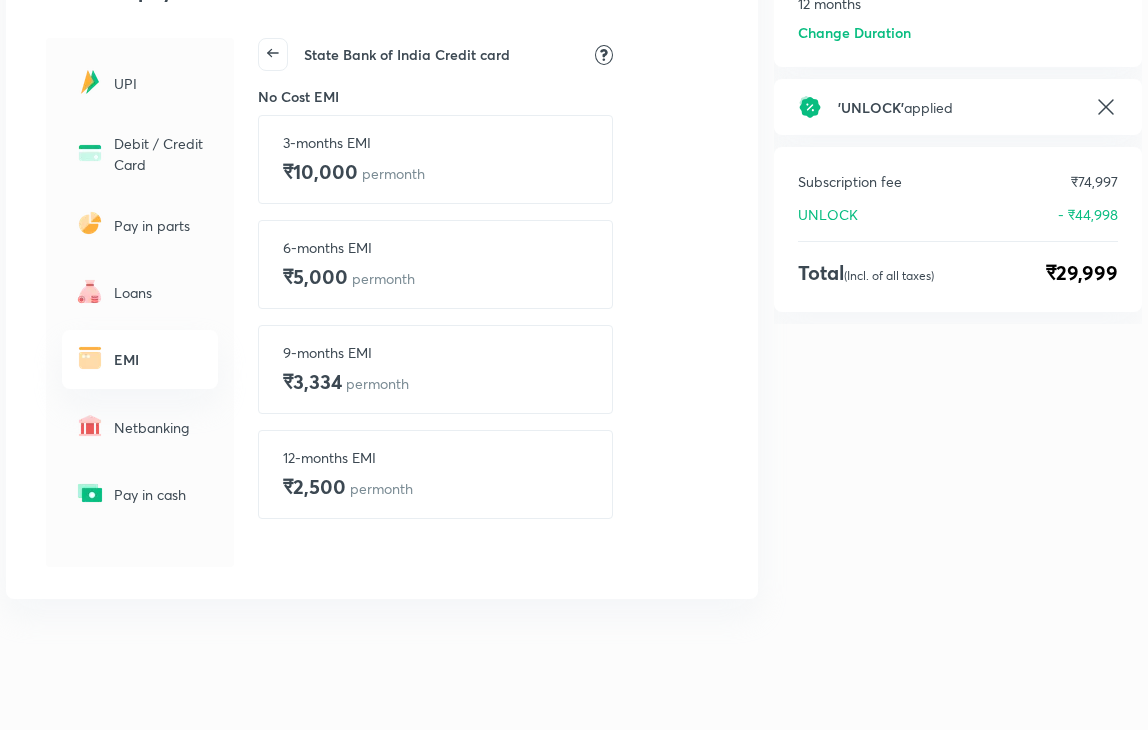 click 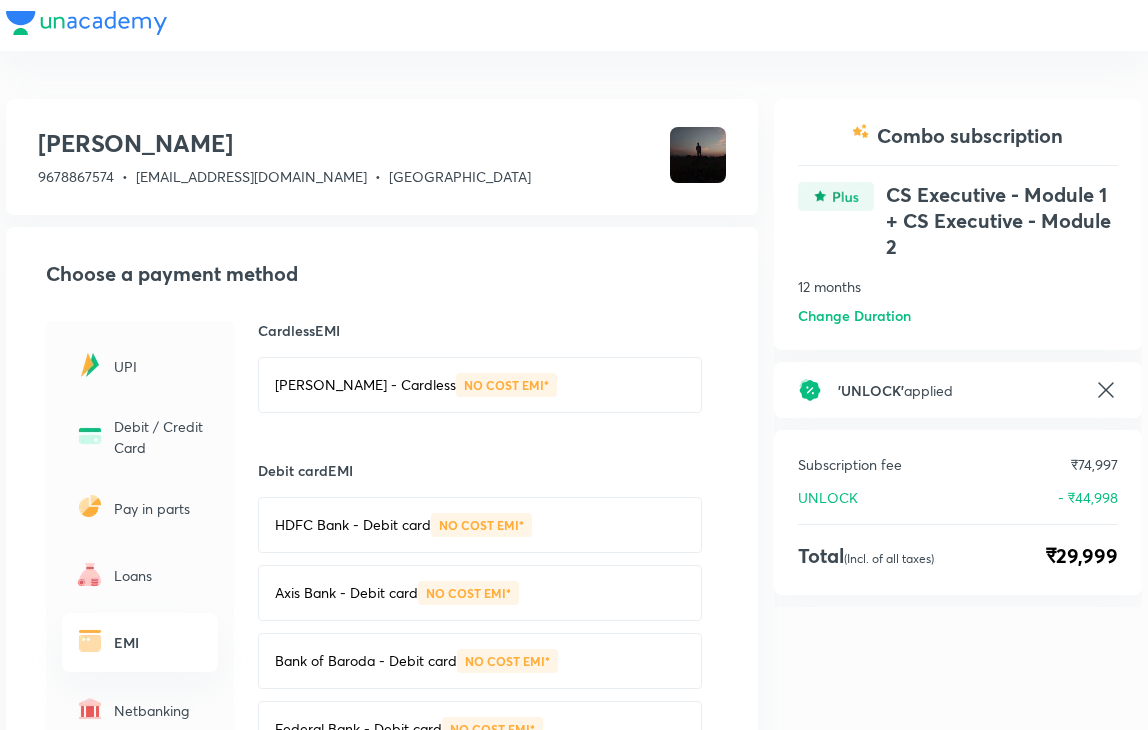 scroll, scrollTop: 0, scrollLeft: 0, axis: both 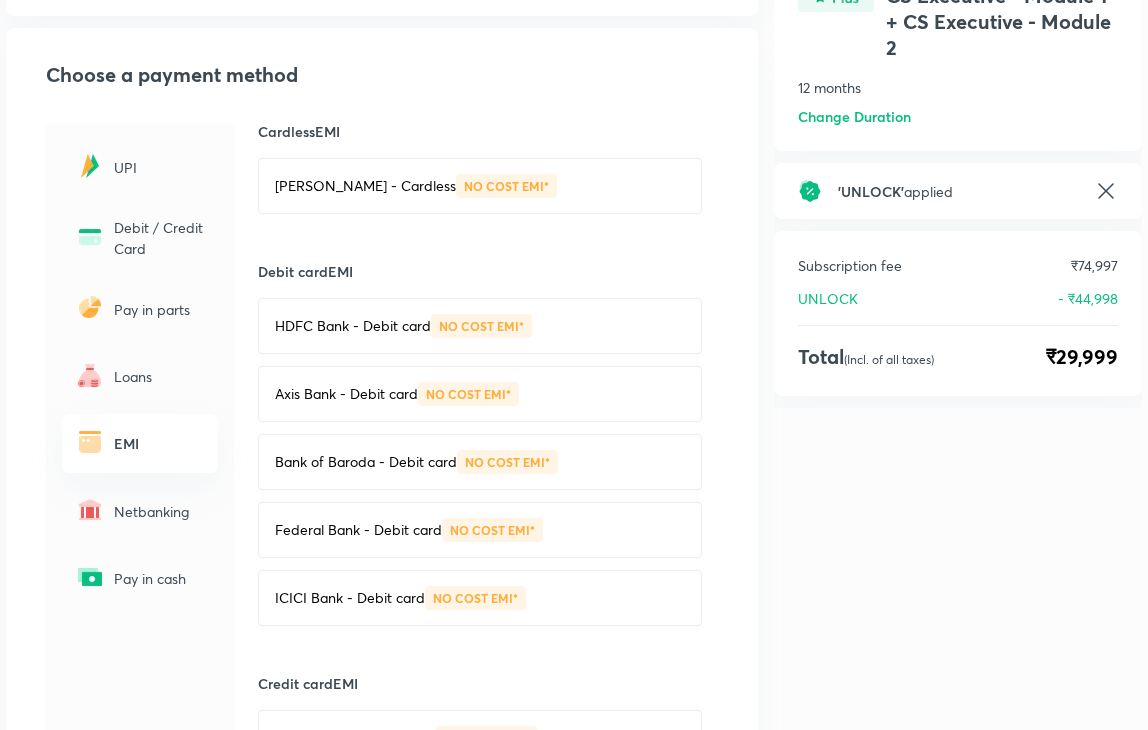 click on "Debit / Credit Card" at bounding box center [160, 238] 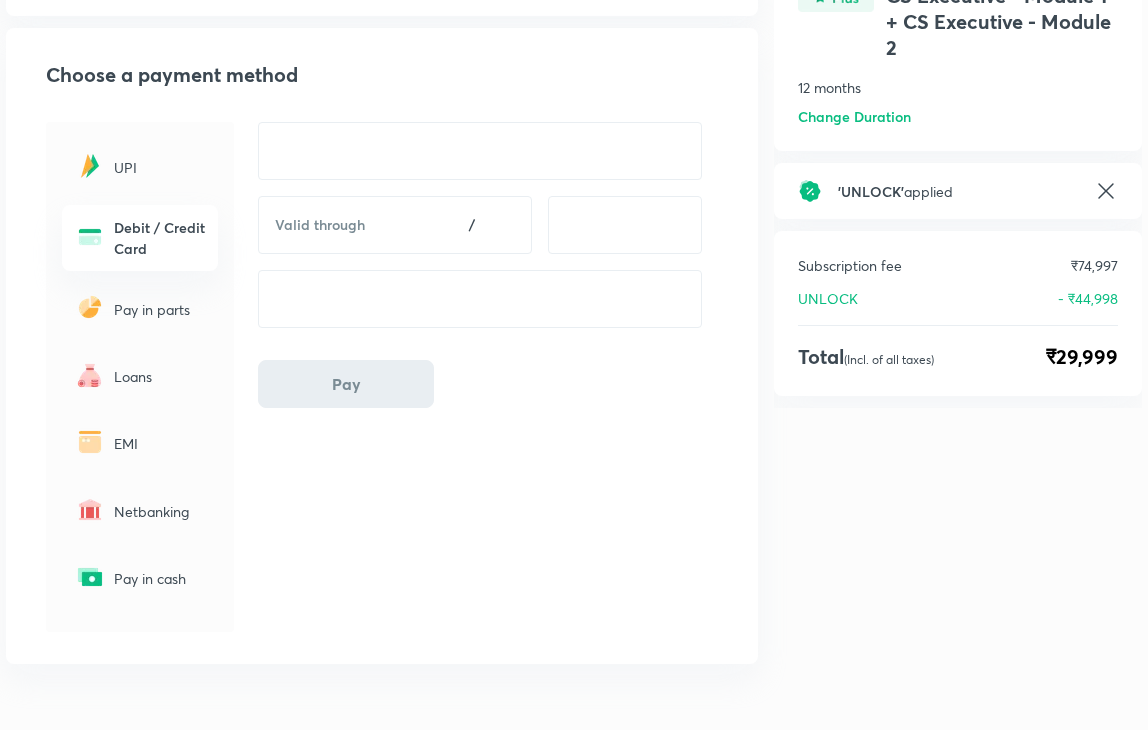 click on "Pay in parts" at bounding box center [160, 309] 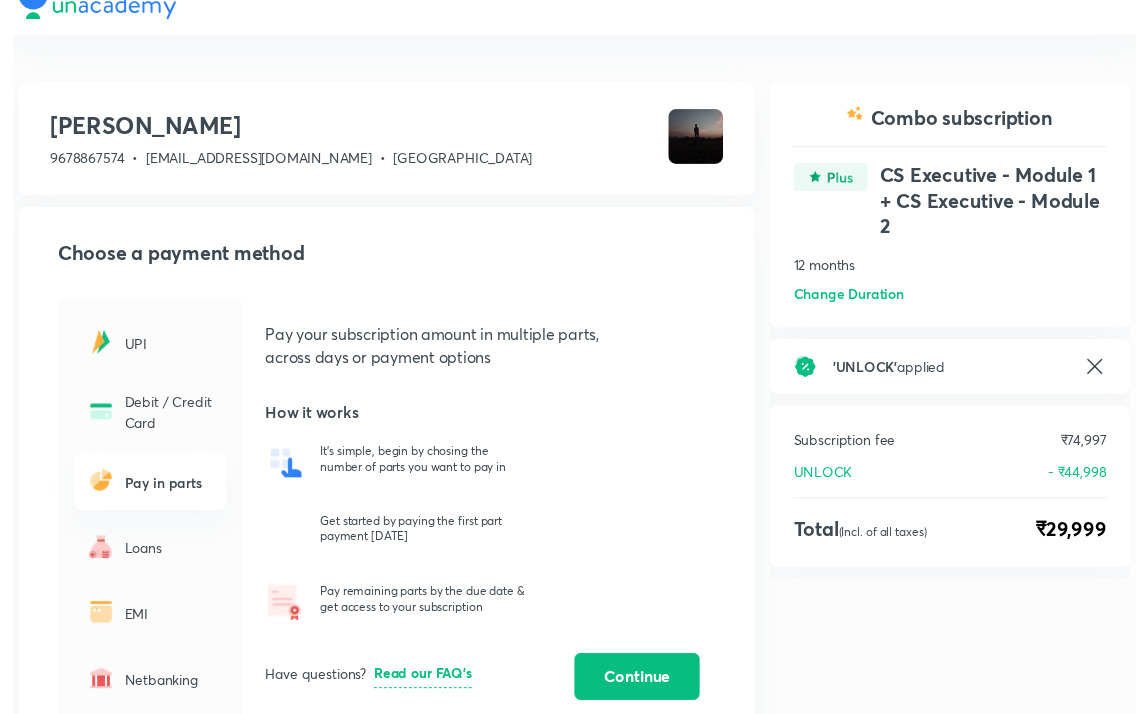scroll, scrollTop: 0, scrollLeft: 0, axis: both 